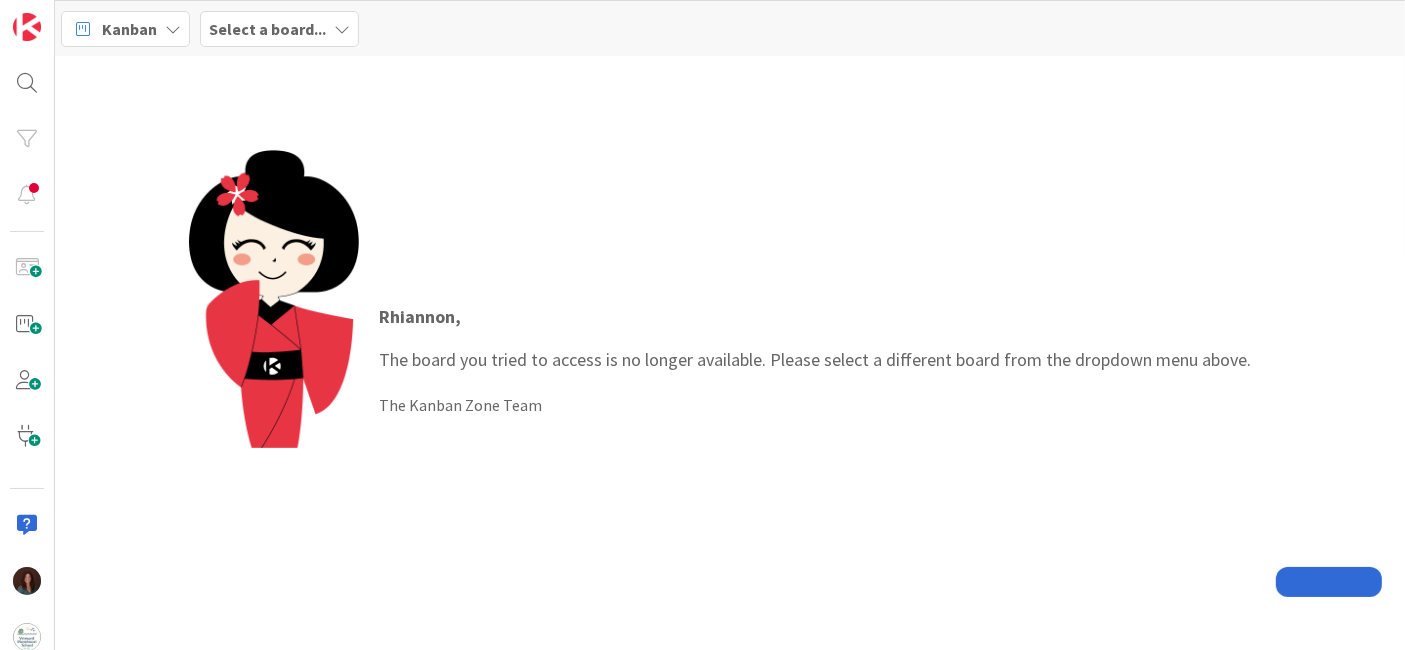 scroll, scrollTop: 0, scrollLeft: 0, axis: both 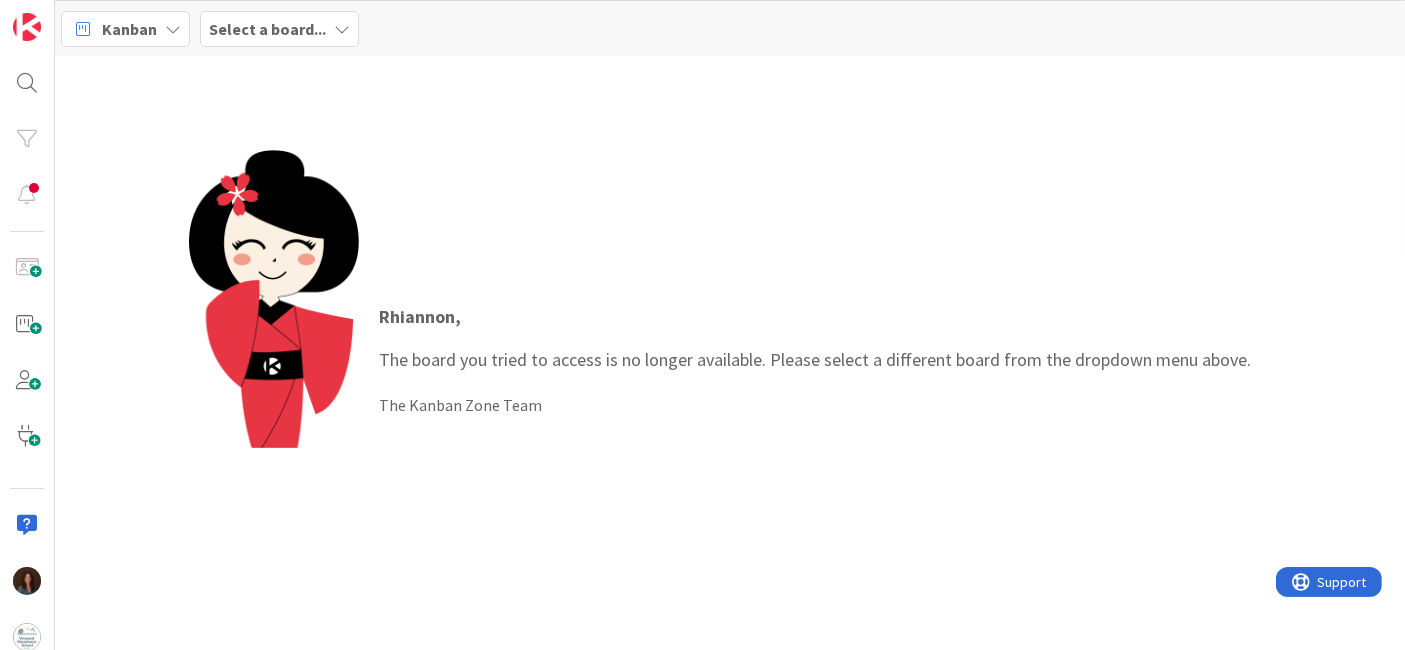 click on "Select a board..." at bounding box center [279, 29] 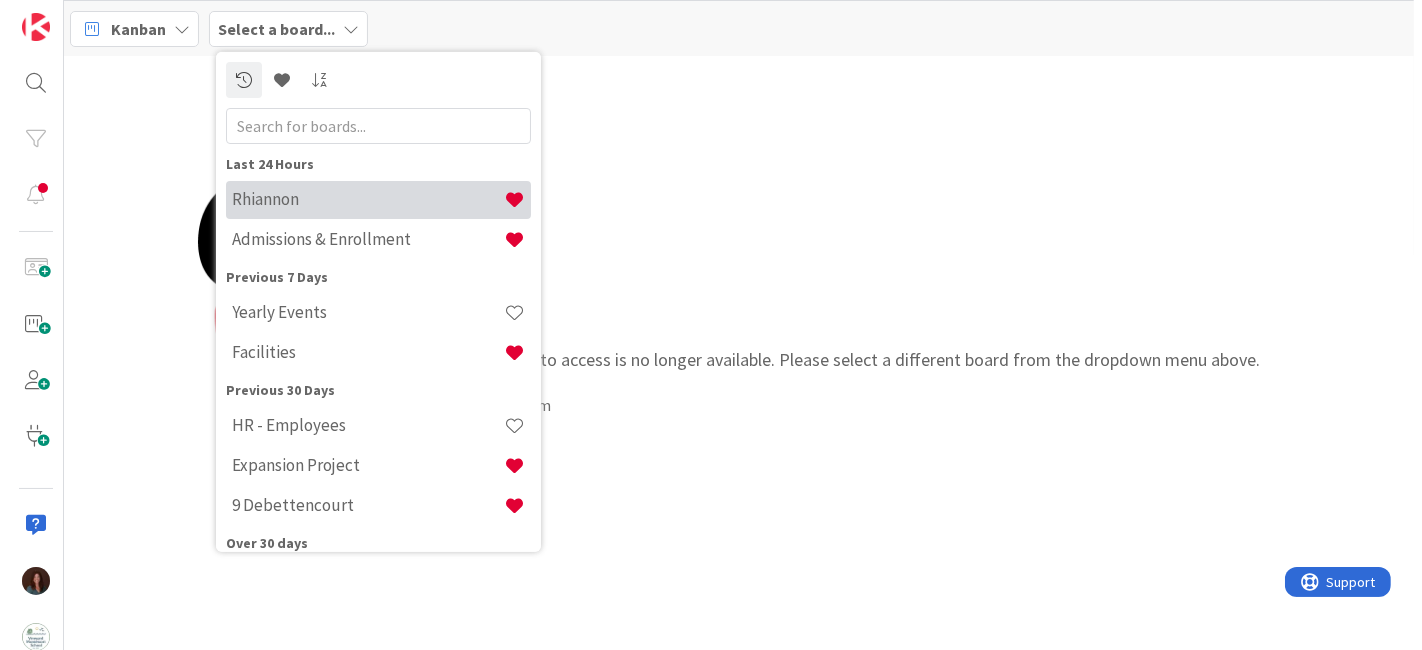 scroll, scrollTop: 0, scrollLeft: 0, axis: both 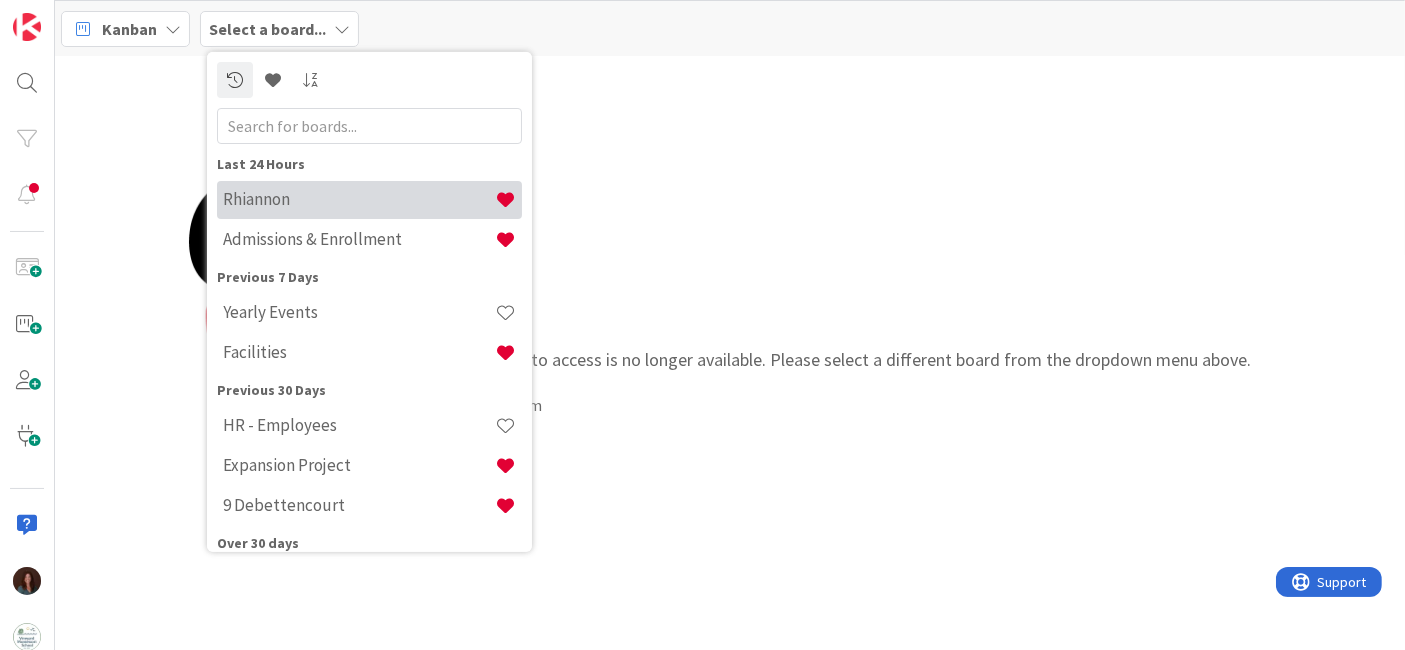 click on "Rhiannon" at bounding box center [369, 199] 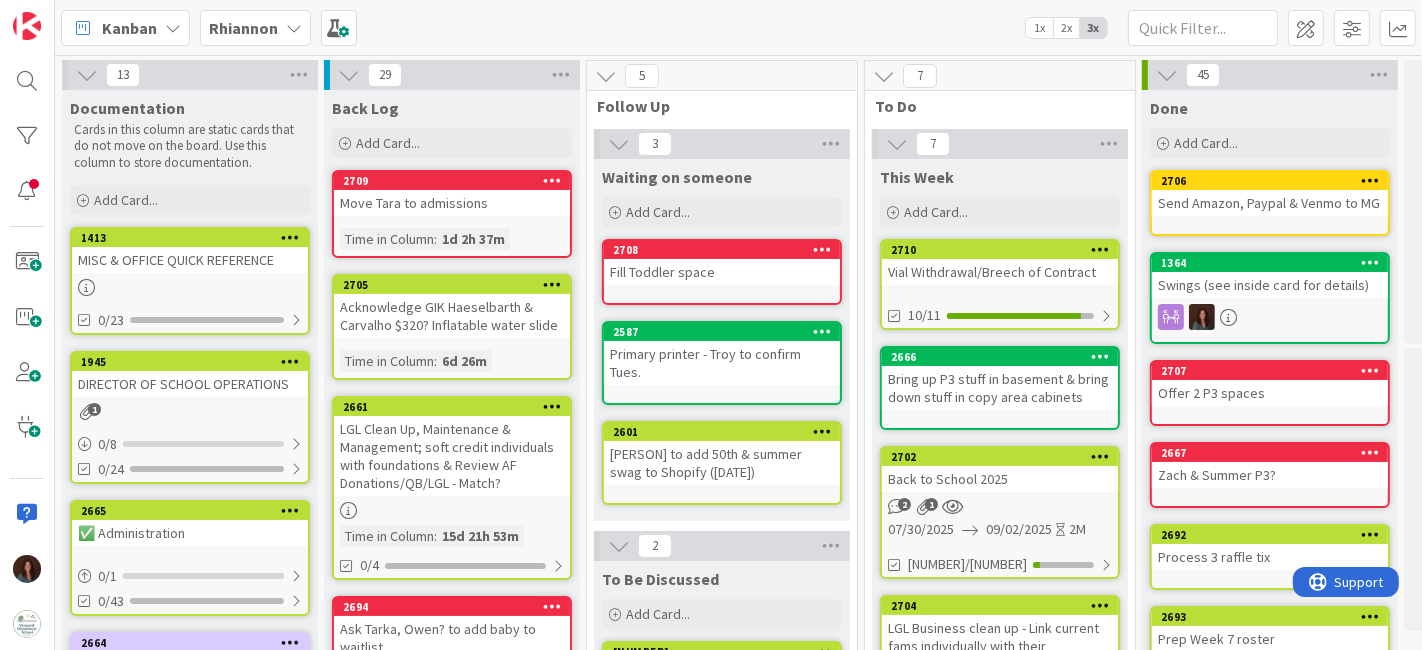 scroll, scrollTop: 0, scrollLeft: 0, axis: both 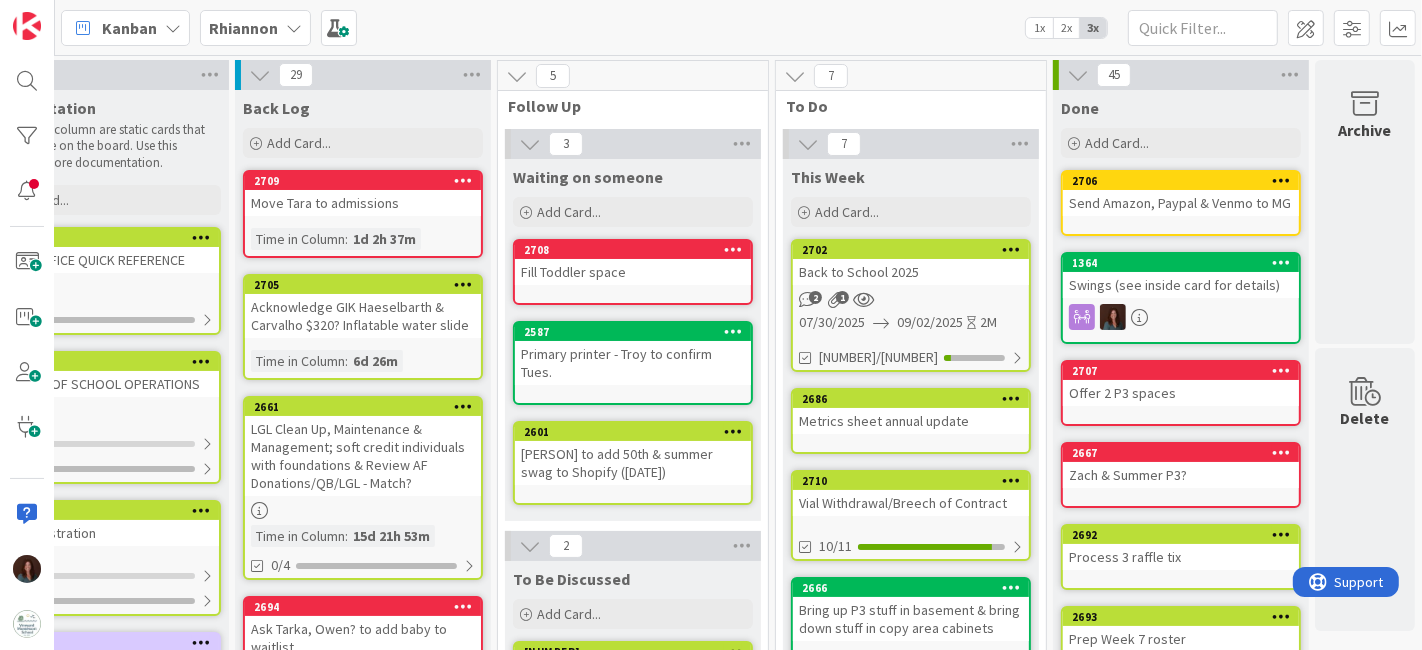 click on "Back to School 2025" at bounding box center (911, 272) 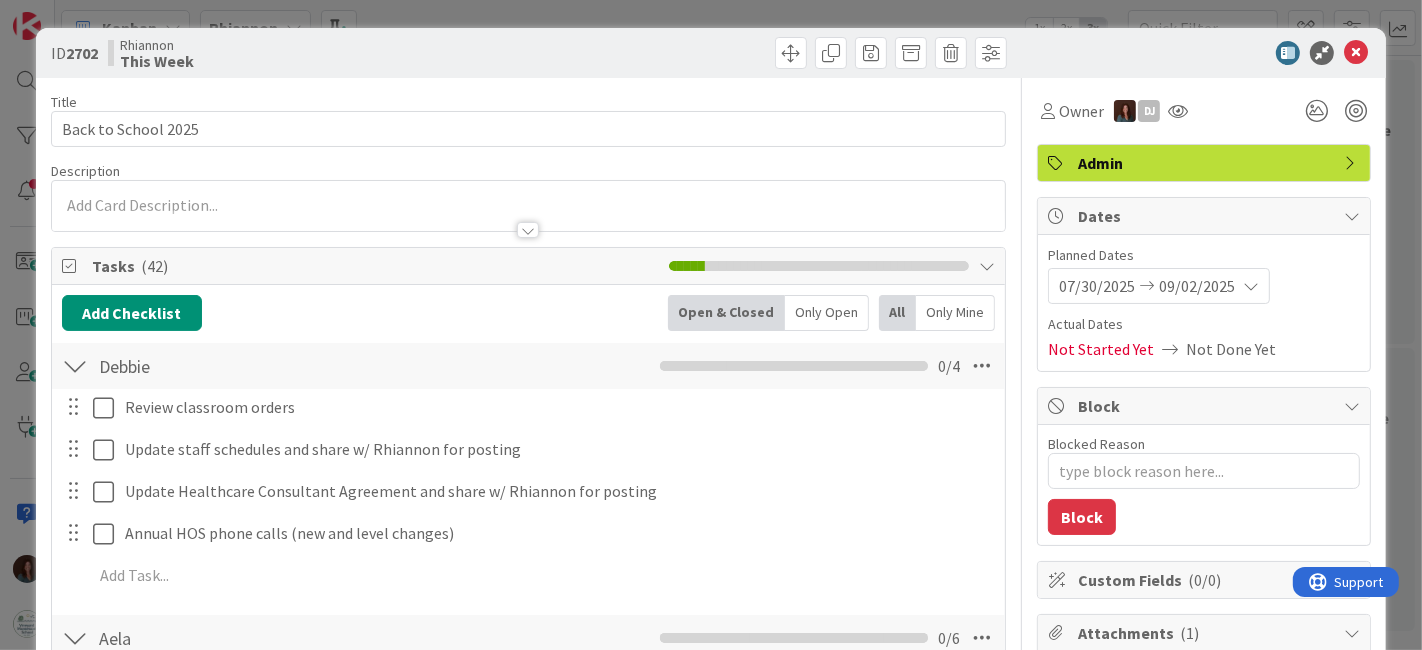 scroll, scrollTop: 222, scrollLeft: 0, axis: vertical 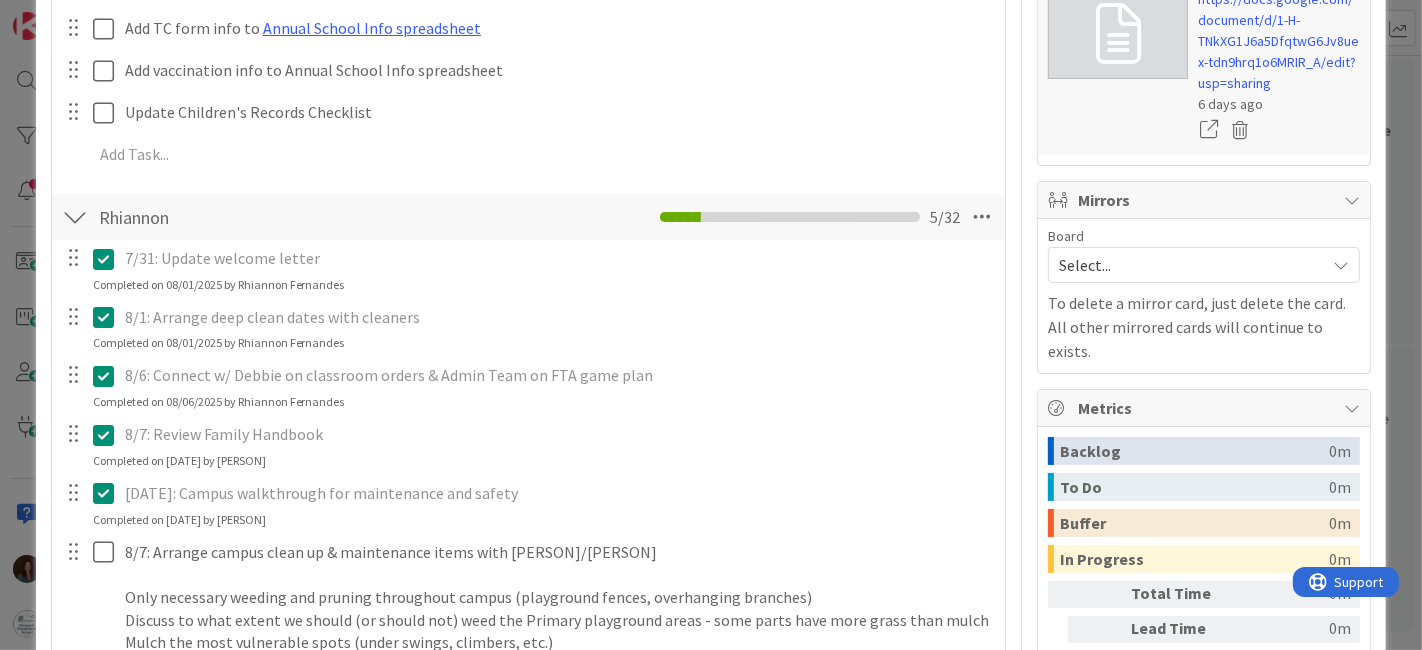 click at bounding box center [108, 435] 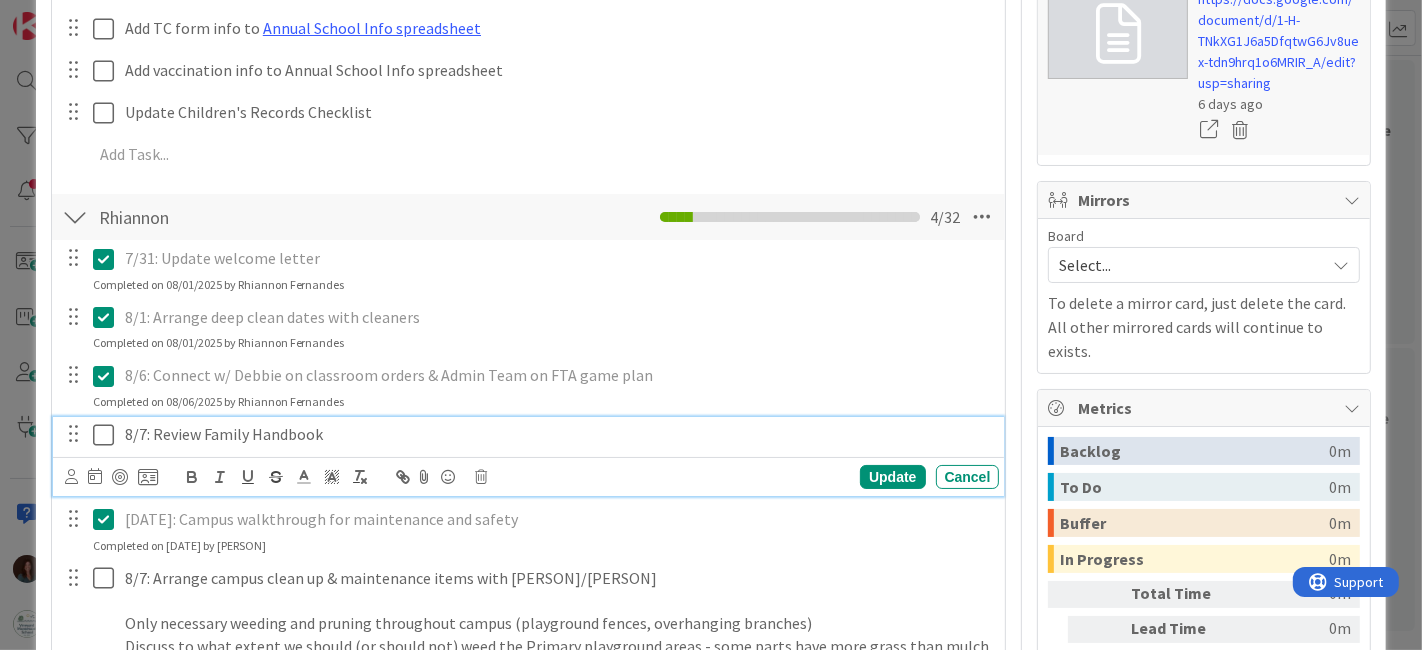type on "x" 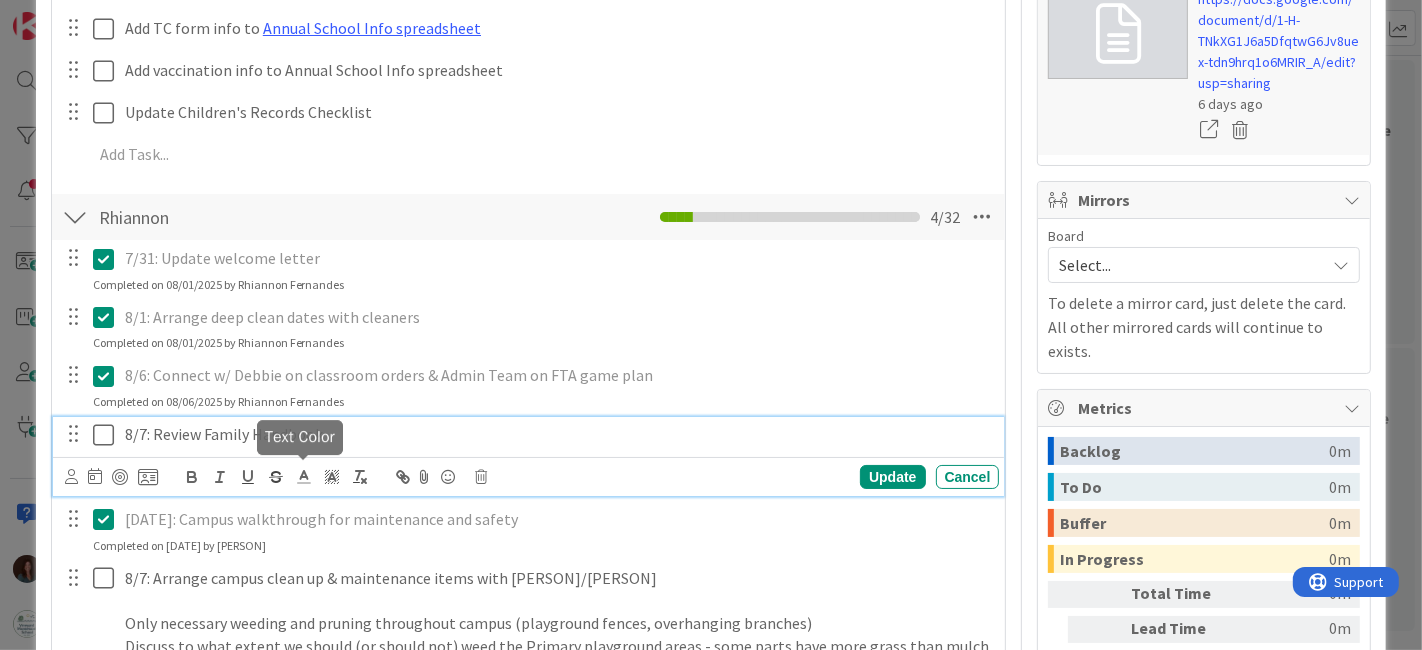 type 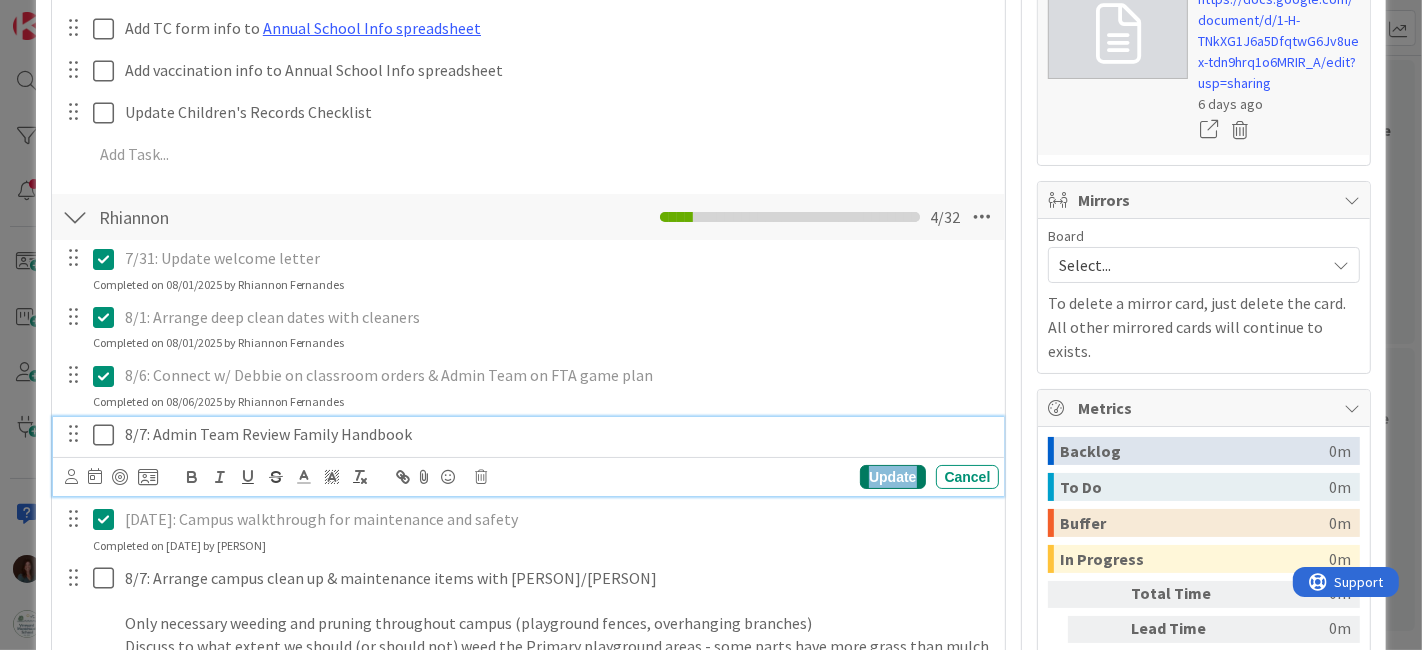 click on "Update" at bounding box center [892, 477] 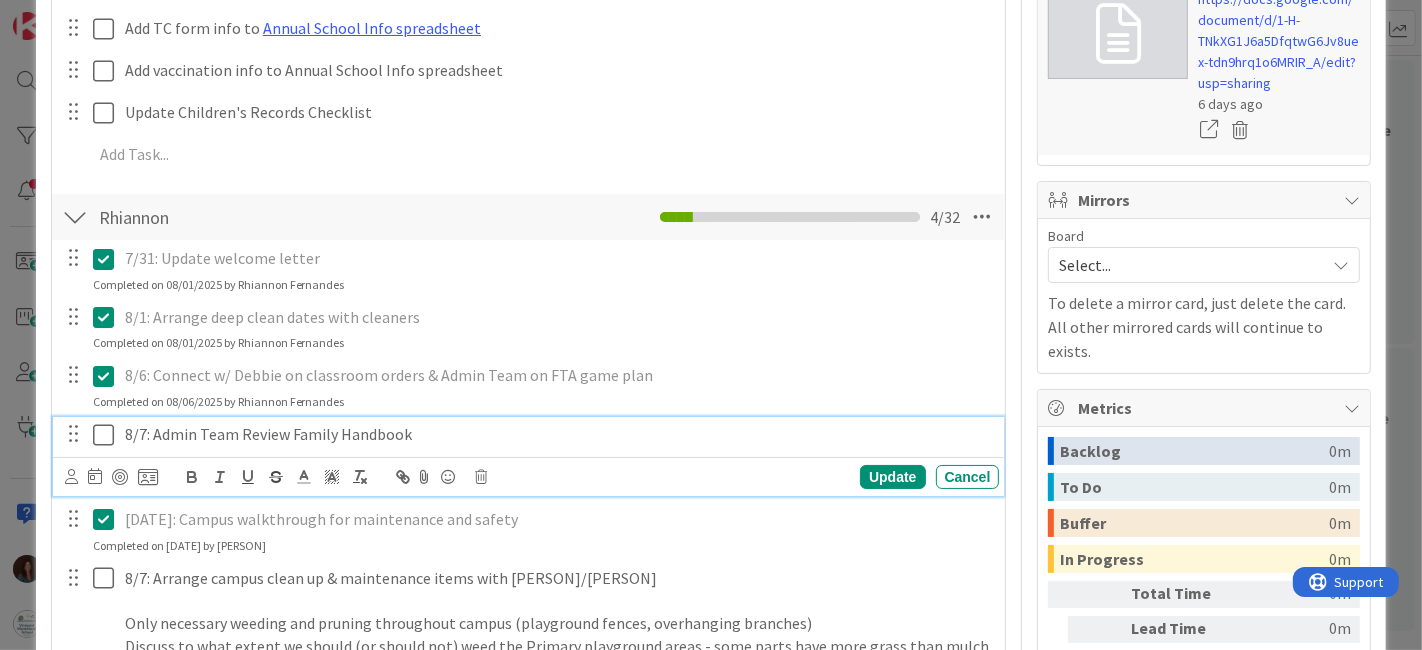 click at bounding box center [108, 435] 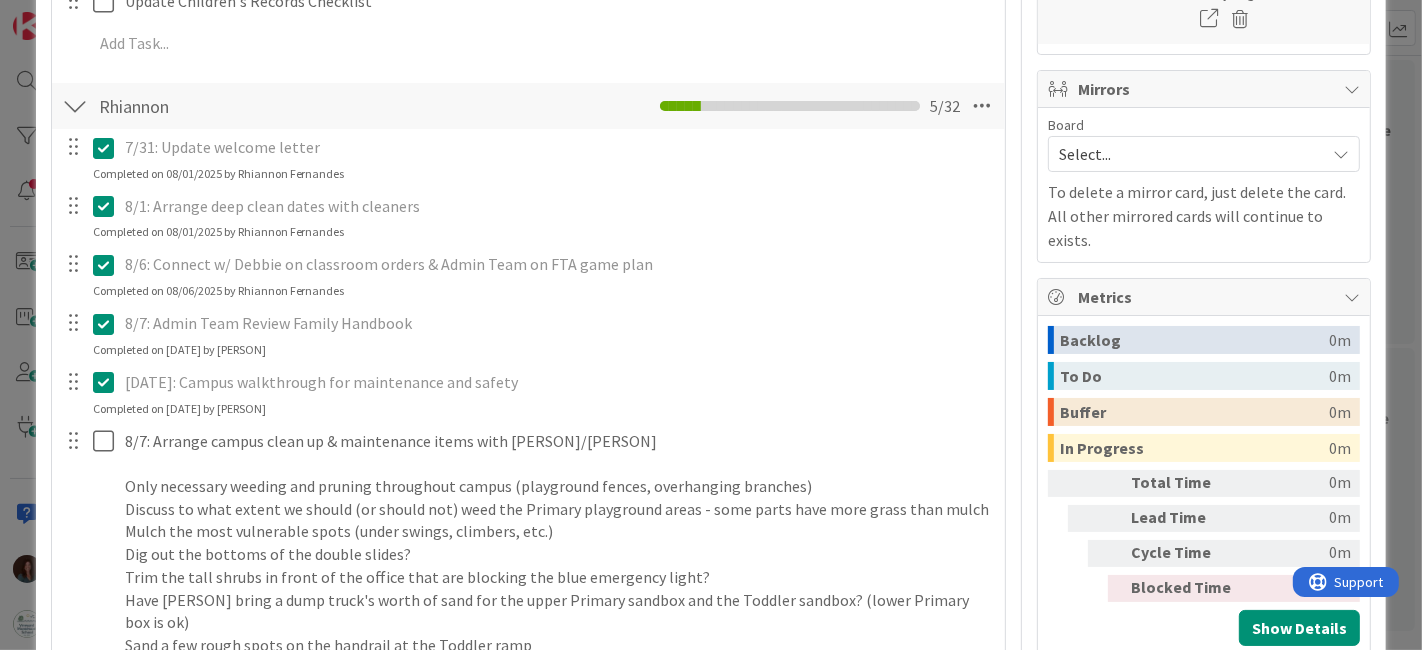 click on "8/7: Admin Team Review Family Handbook" at bounding box center (558, 323) 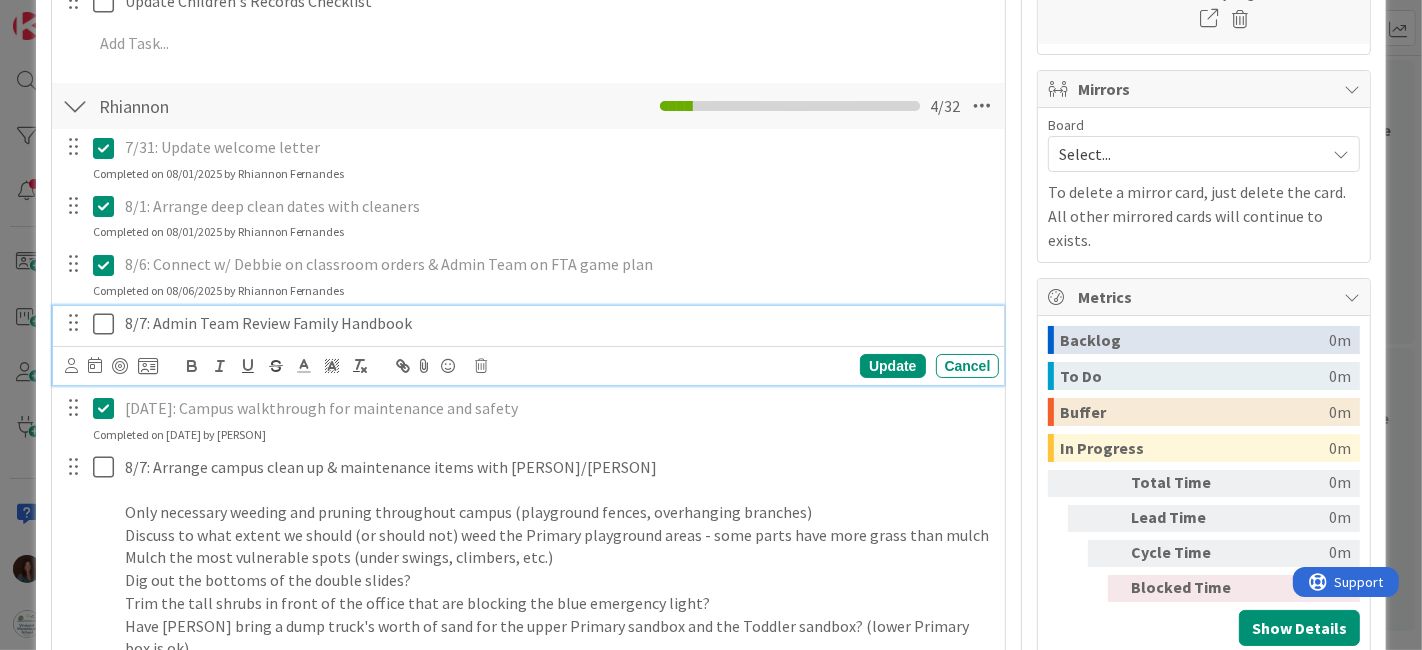 click on "8/7: Admin Team Review Family Handbook" at bounding box center [558, 323] 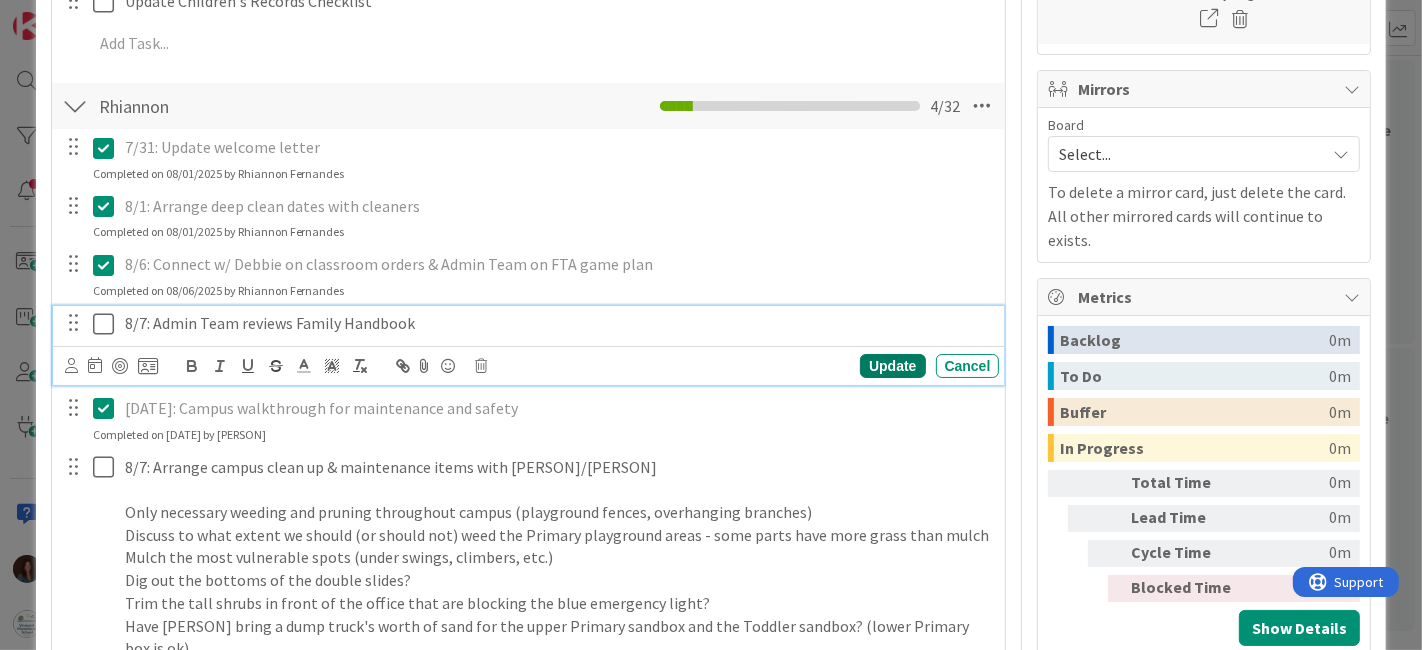 click on "Update" at bounding box center (892, 366) 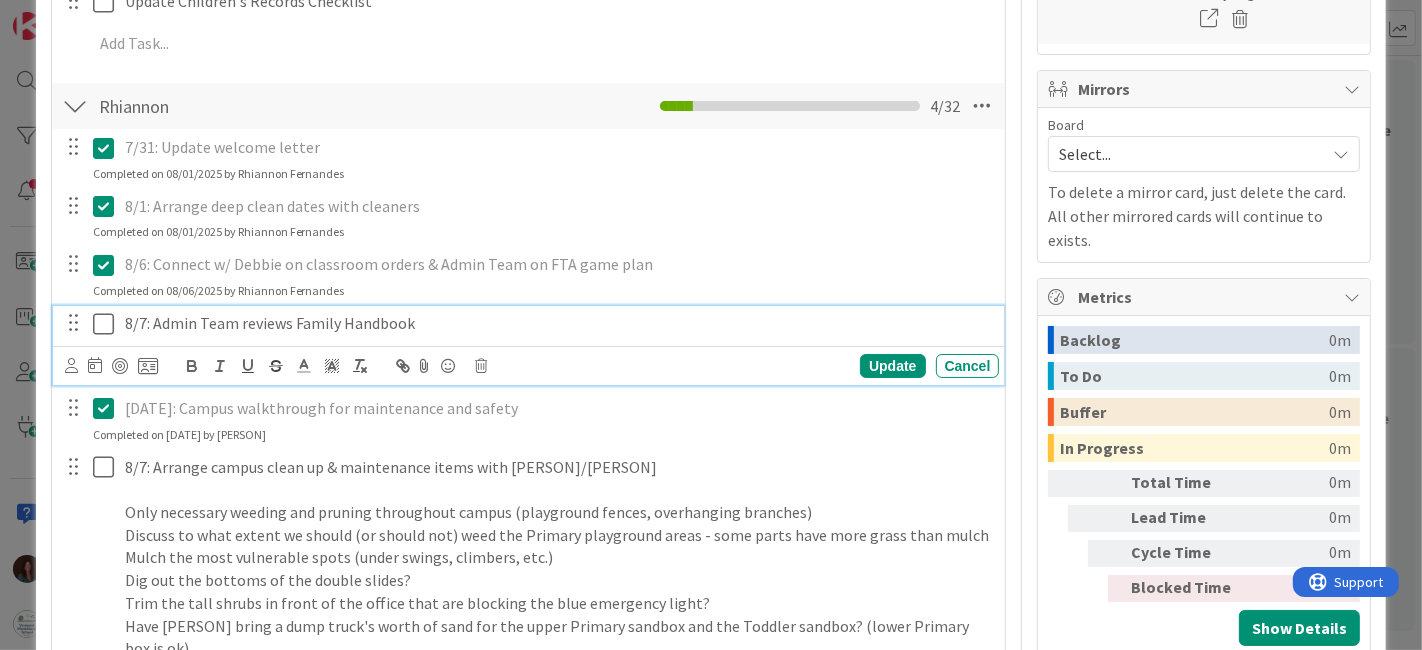 click at bounding box center [108, 324] 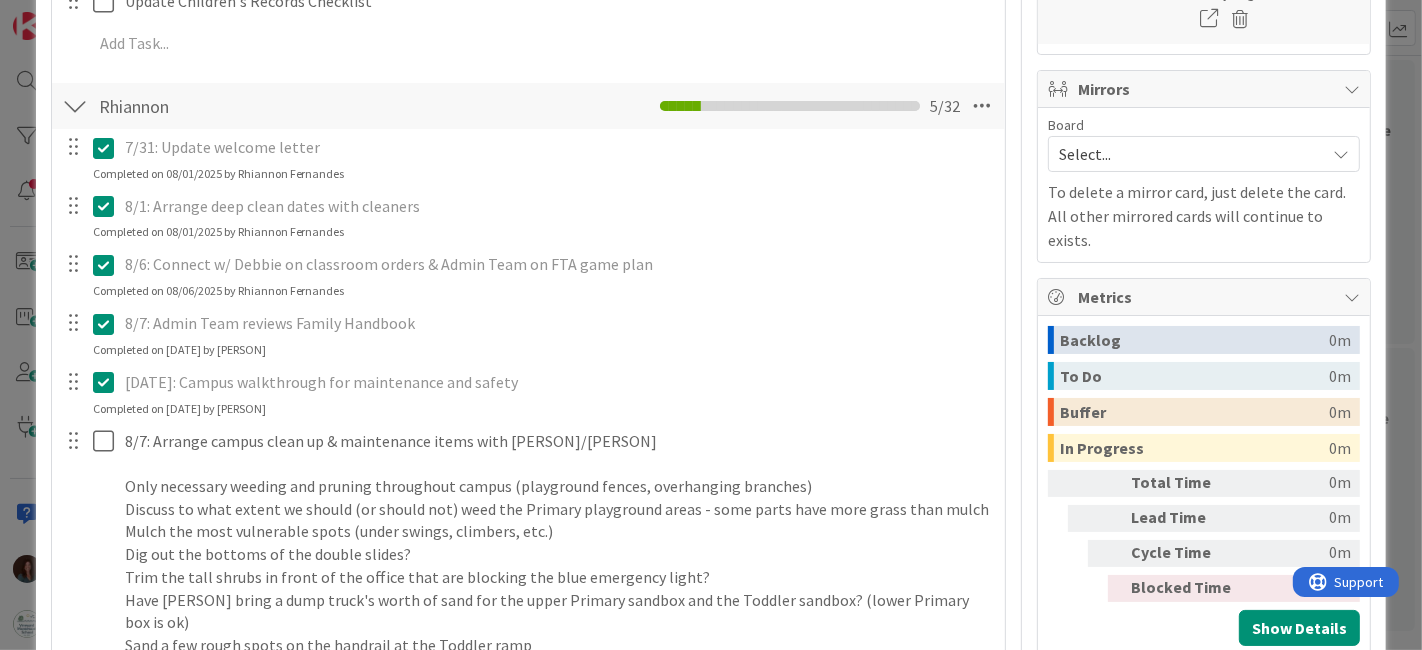 click at bounding box center (108, 324) 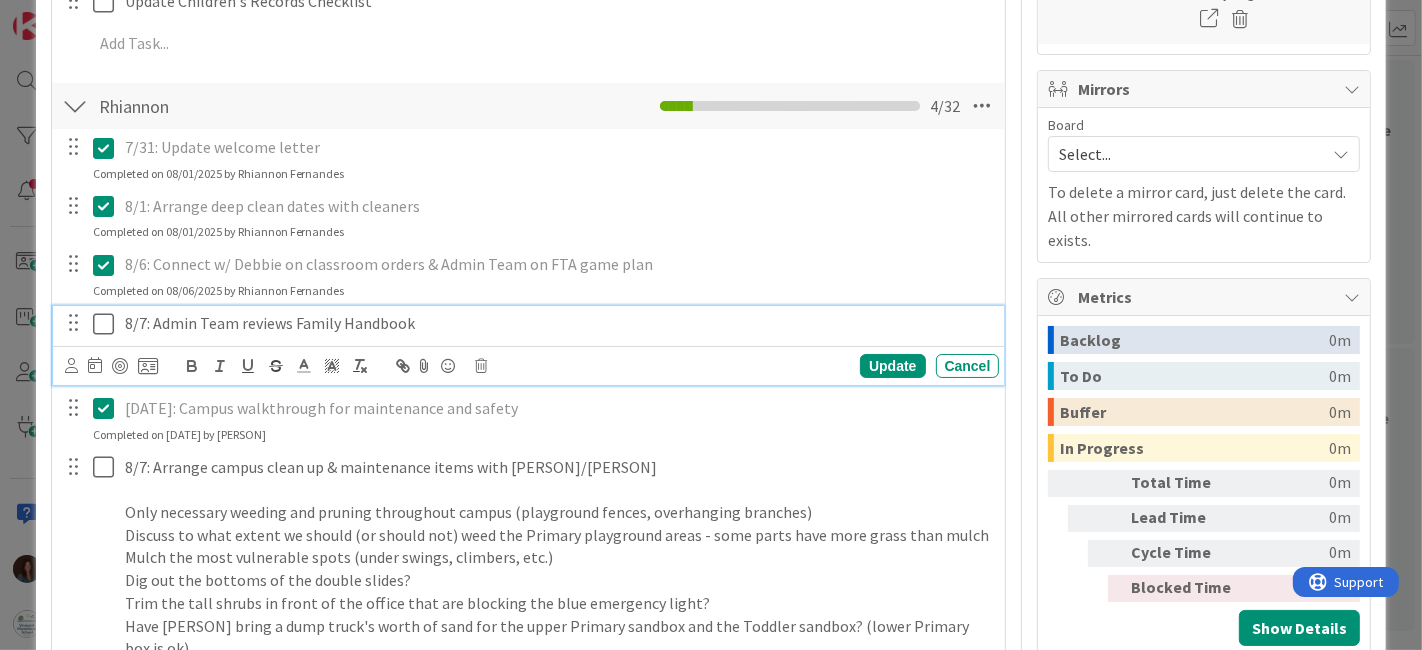 click on "8/7: Admin Team reviews Family Handbook" at bounding box center (558, 323) 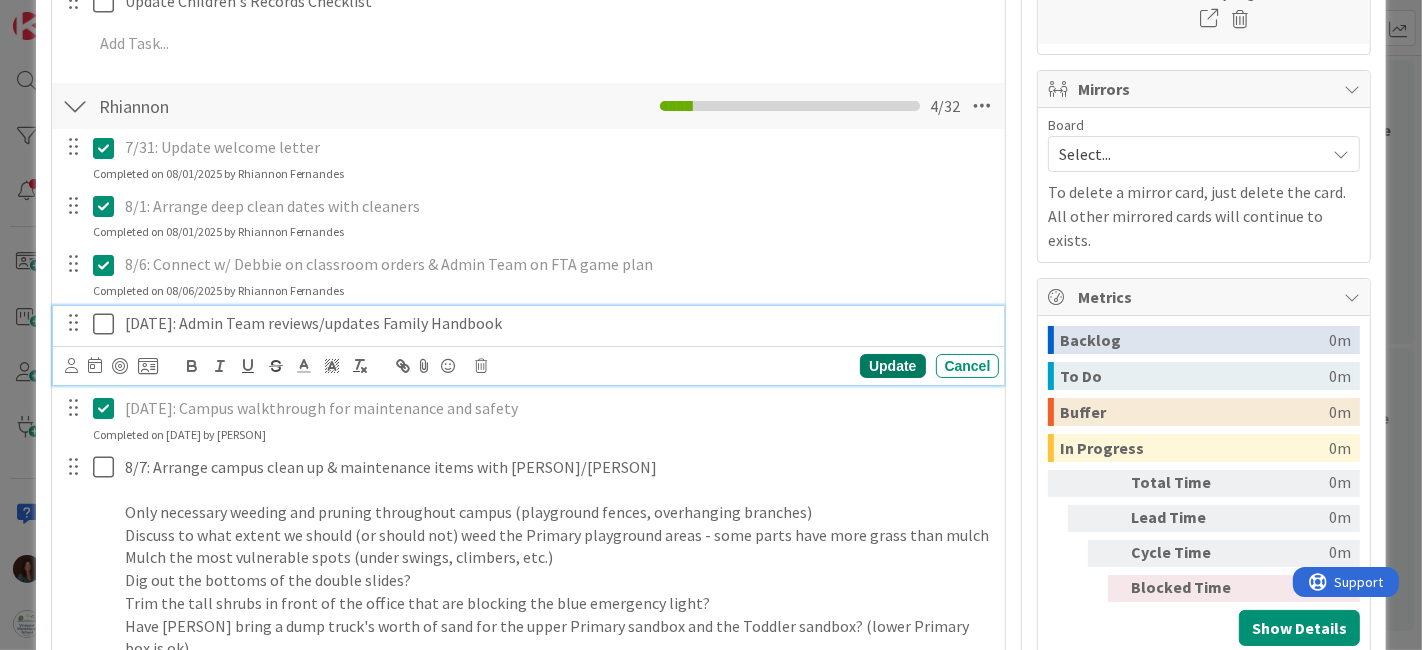 click on "Update" at bounding box center (892, 366) 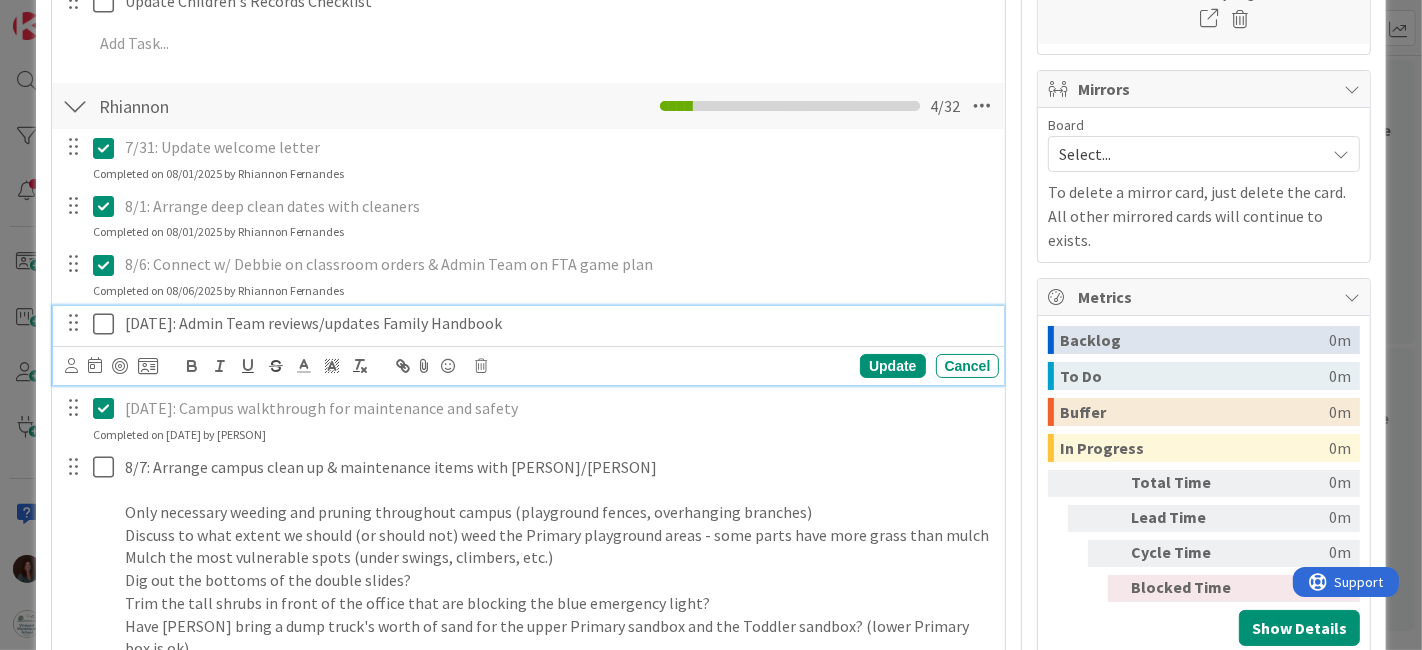 click at bounding box center [108, 324] 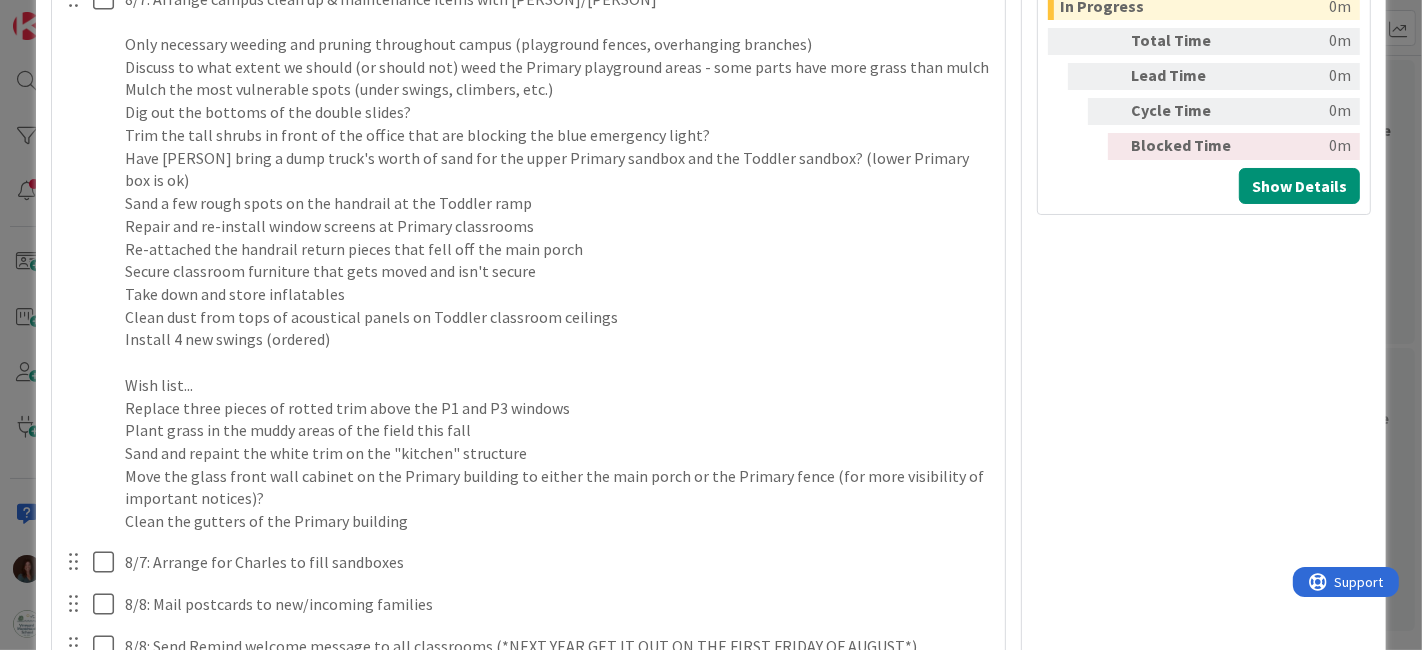 scroll, scrollTop: 1555, scrollLeft: 0, axis: vertical 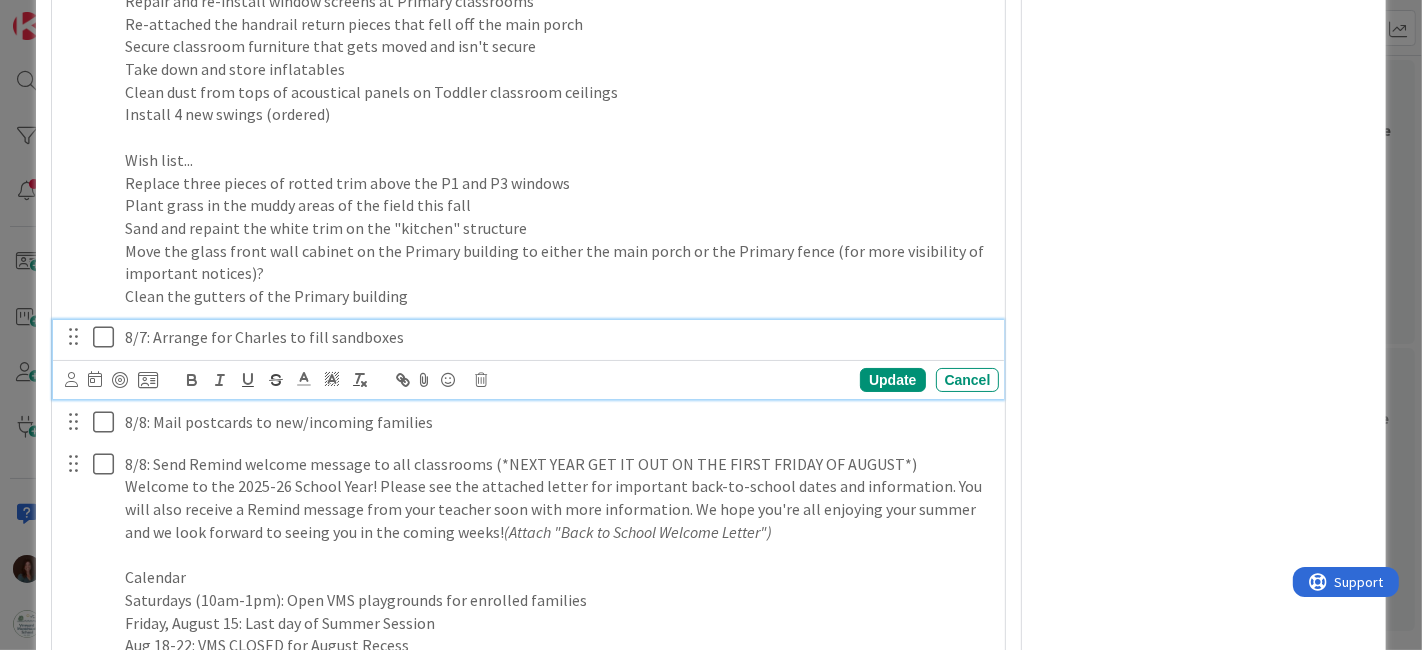 click on "8/7: Arrange for Charles to fill sandboxes" at bounding box center [558, 337] 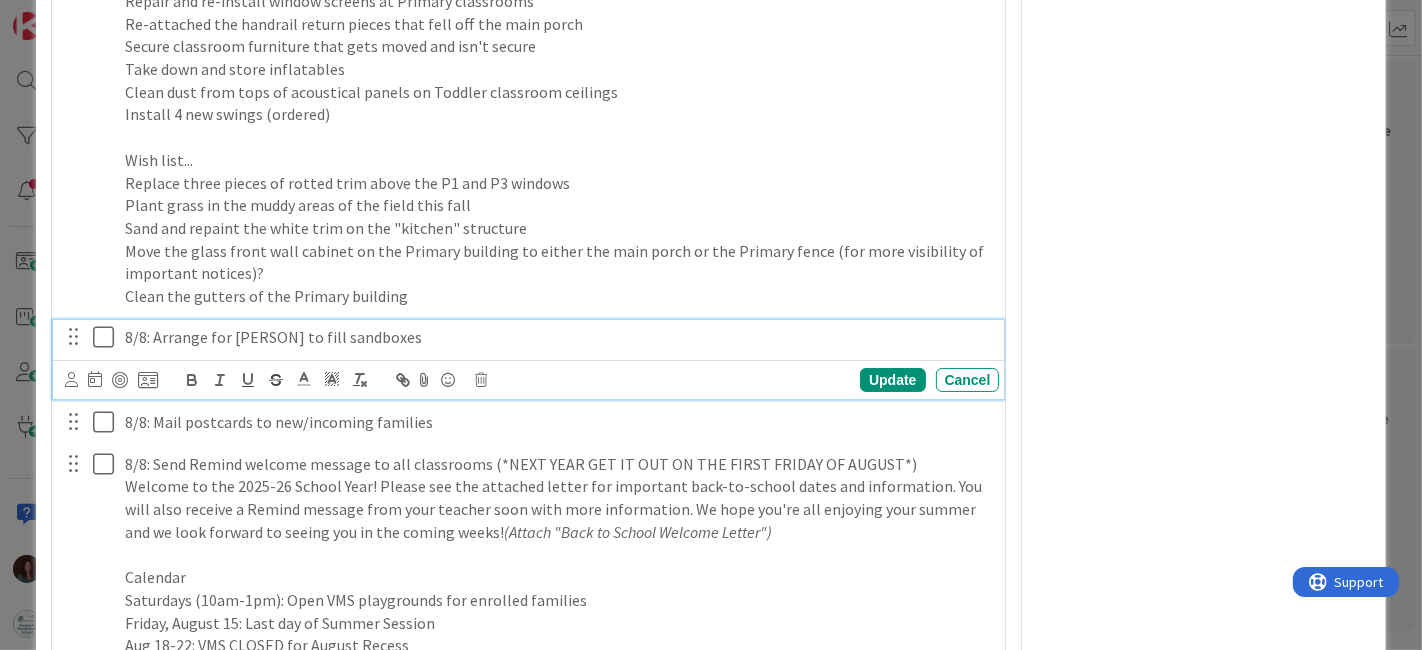 click on "Update Cancel" at bounding box center (532, 380) 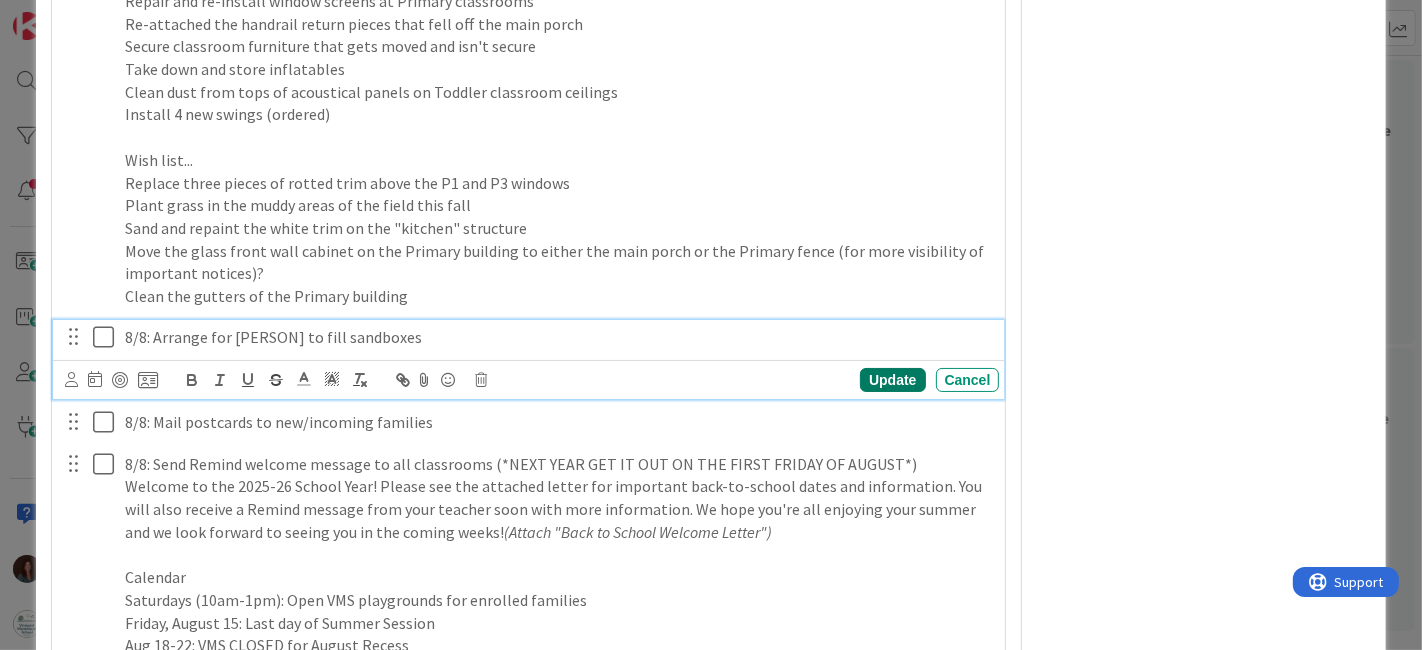 click on "Update" at bounding box center (892, 380) 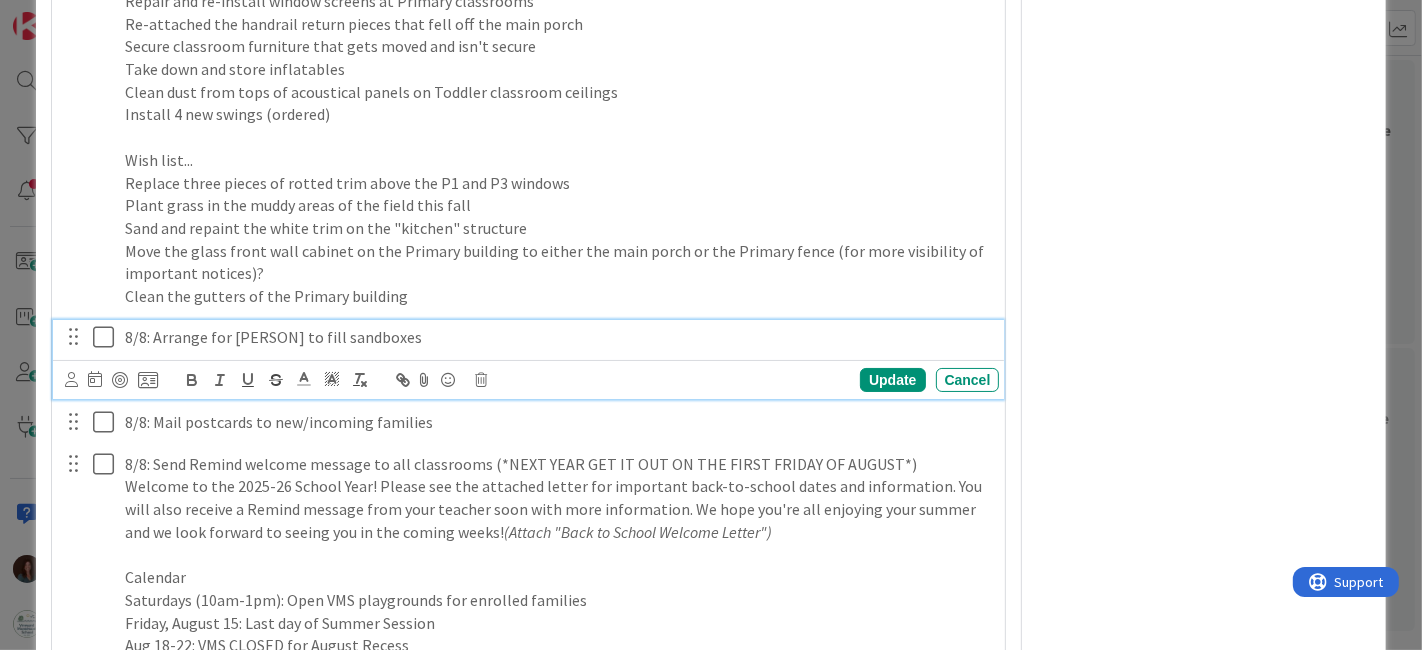 type on "x" 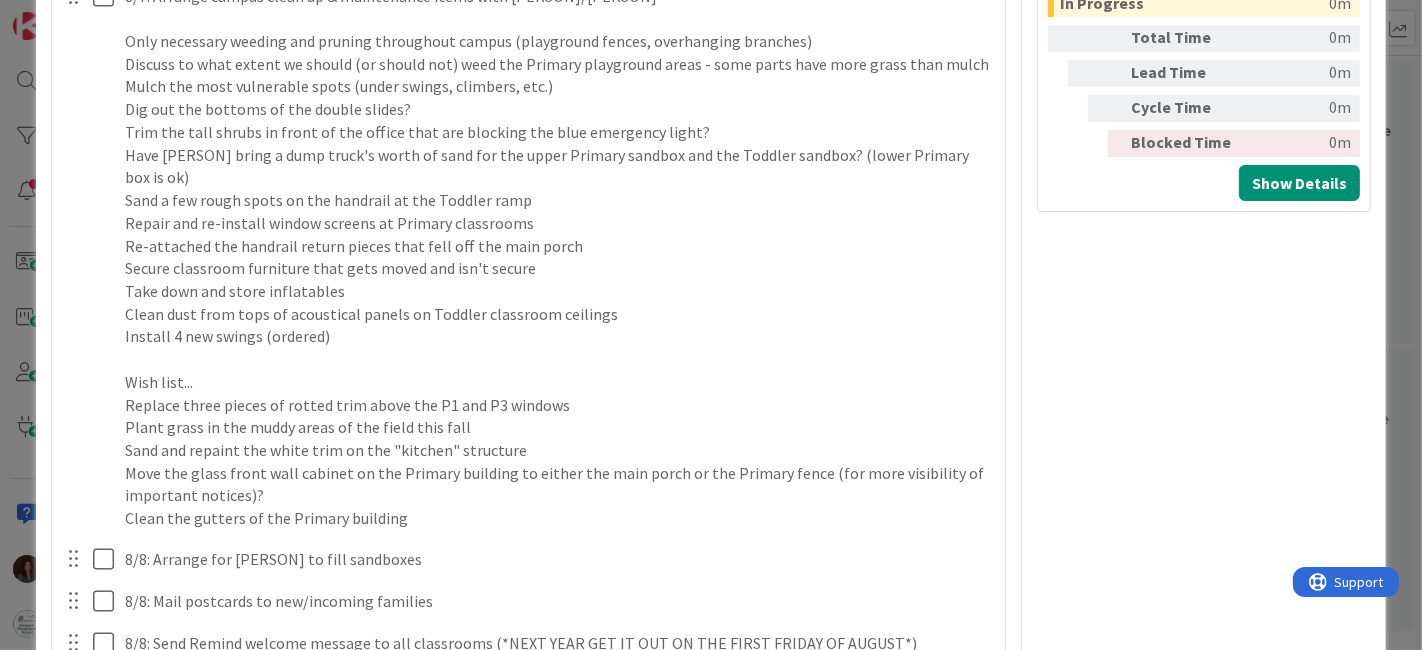 scroll, scrollTop: 1111, scrollLeft: 0, axis: vertical 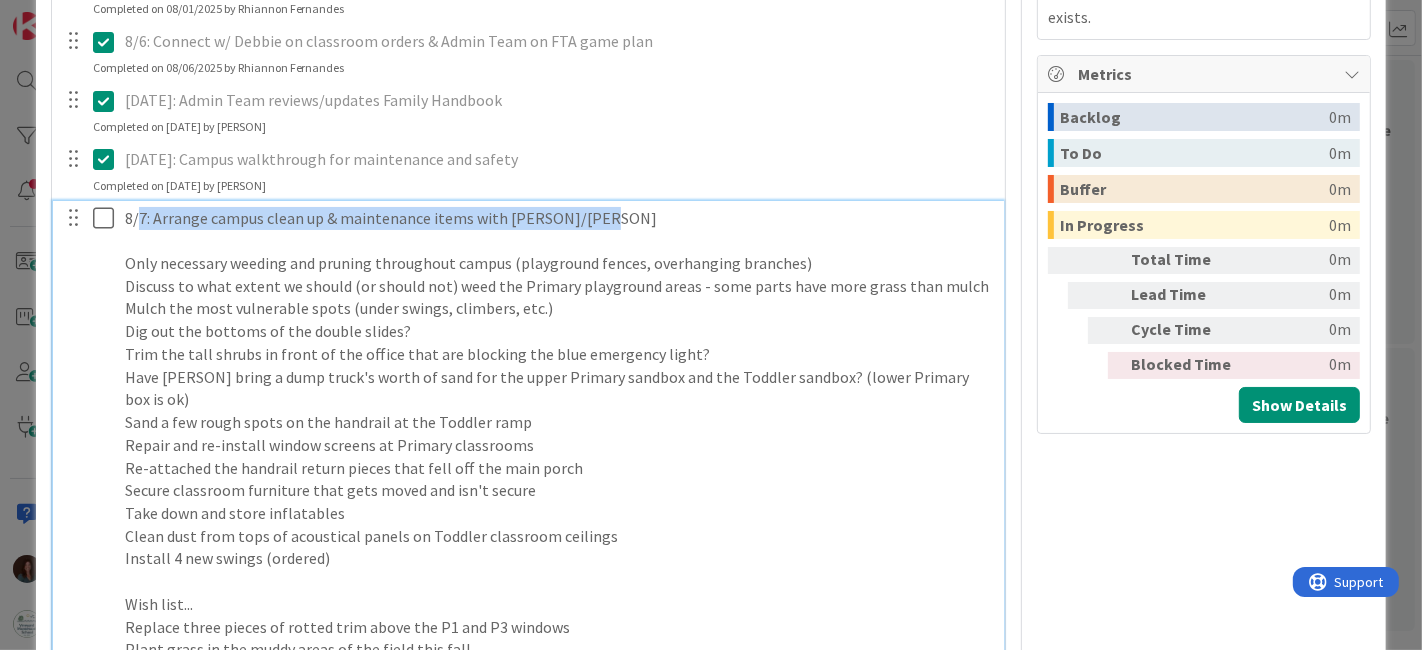 drag, startPoint x: 616, startPoint y: 215, endPoint x: 137, endPoint y: 217, distance: 479.00418 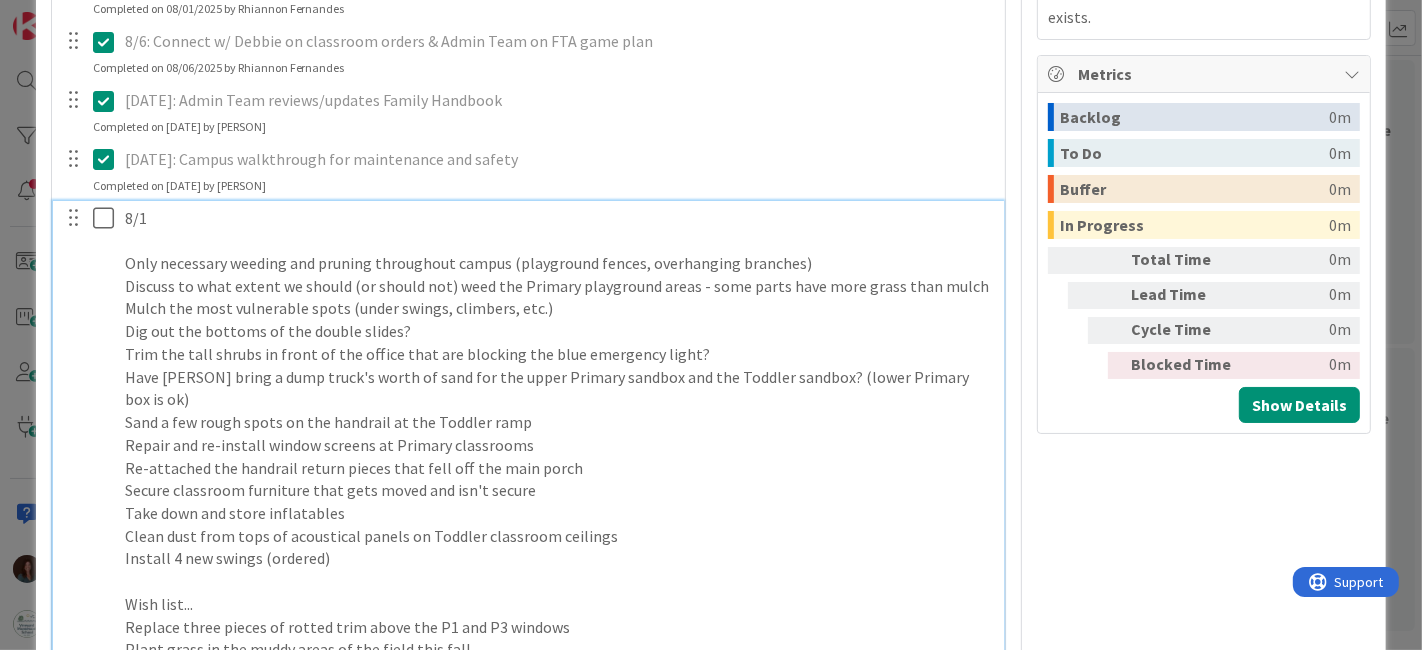 type 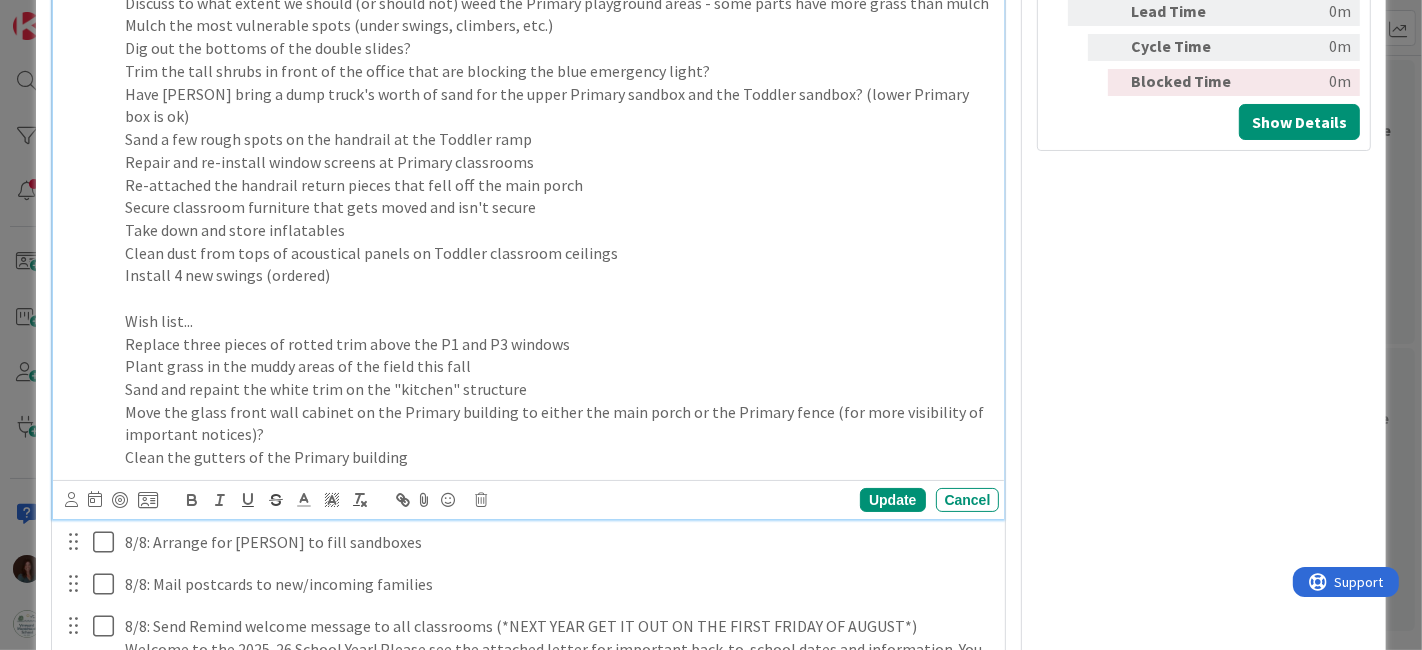 scroll, scrollTop: 1444, scrollLeft: 0, axis: vertical 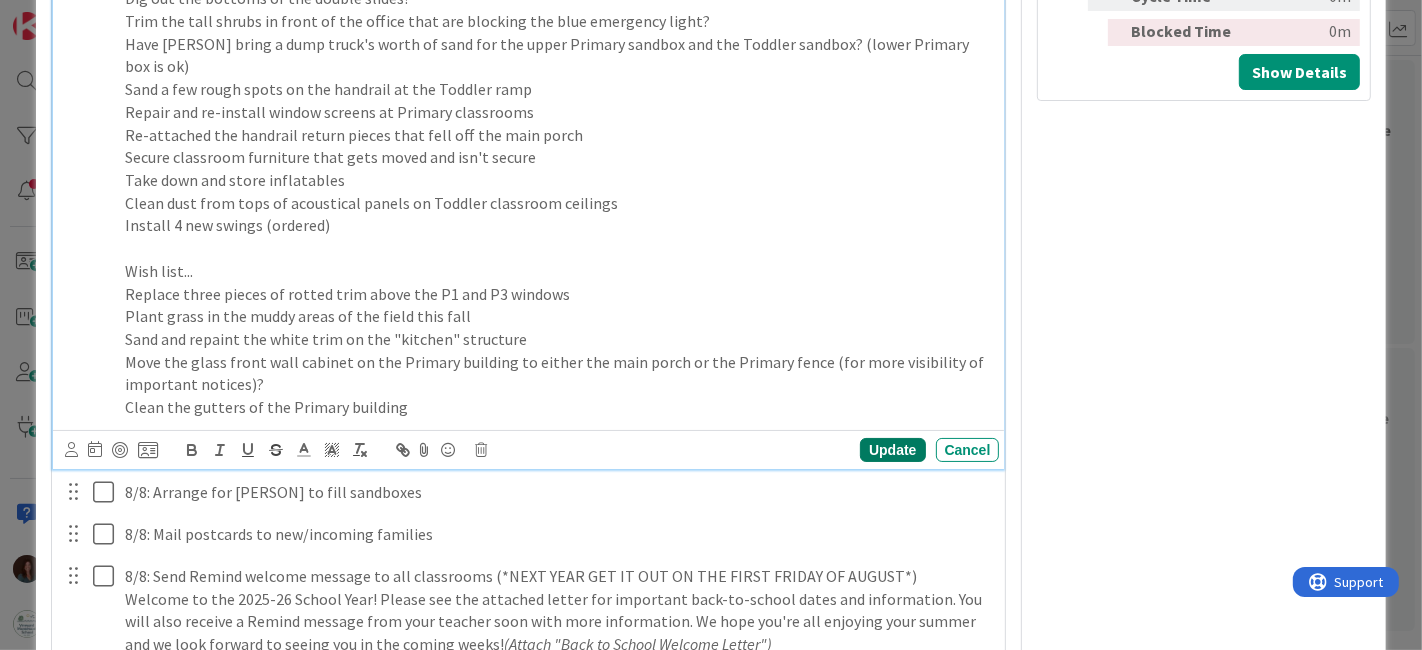 click on "Update" at bounding box center (892, 450) 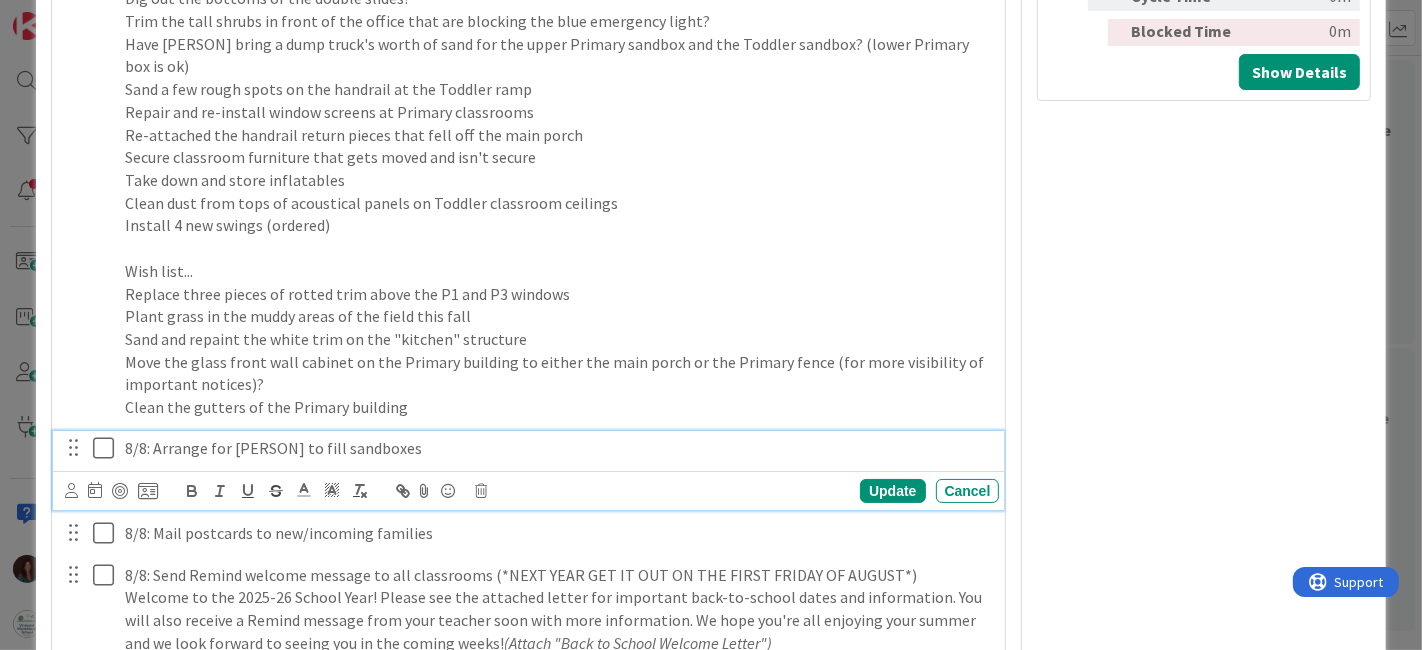 click on "8/8: Arrange for [PERSON] to fill sandboxes" at bounding box center [558, 448] 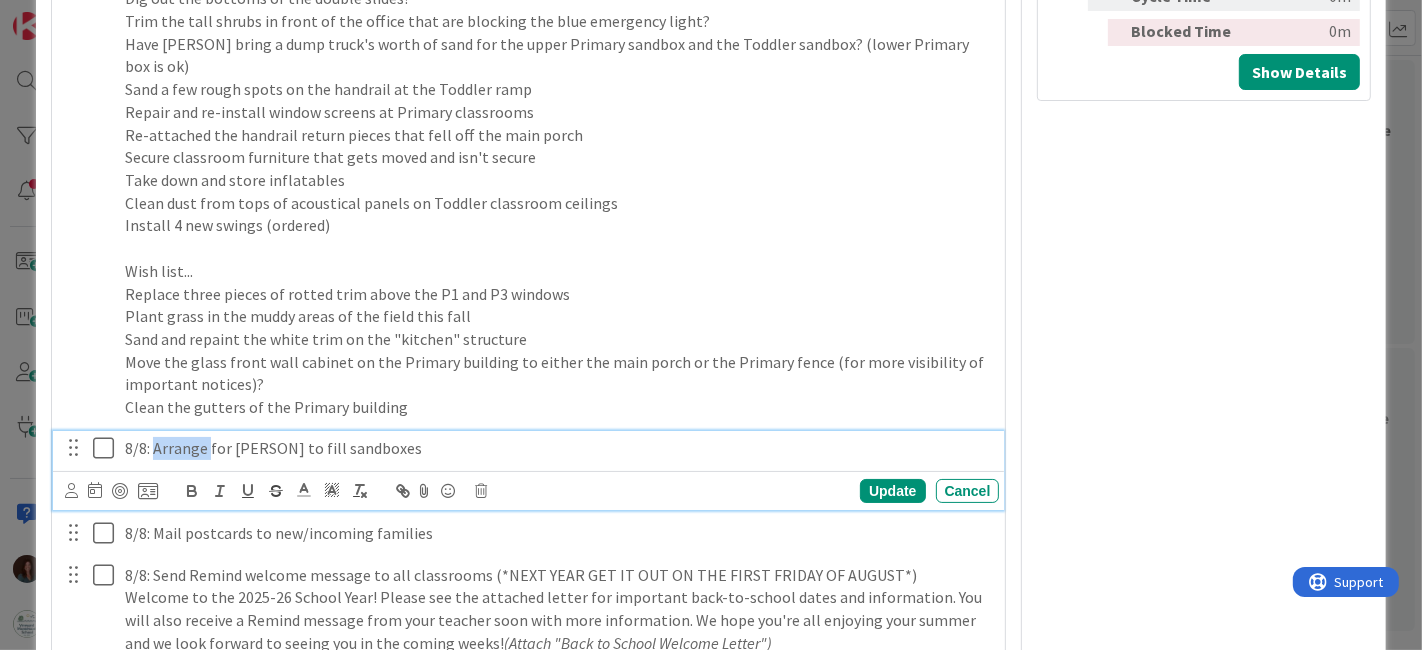 click on "8/8: Arrange for [PERSON] to fill sandboxes" at bounding box center [558, 448] 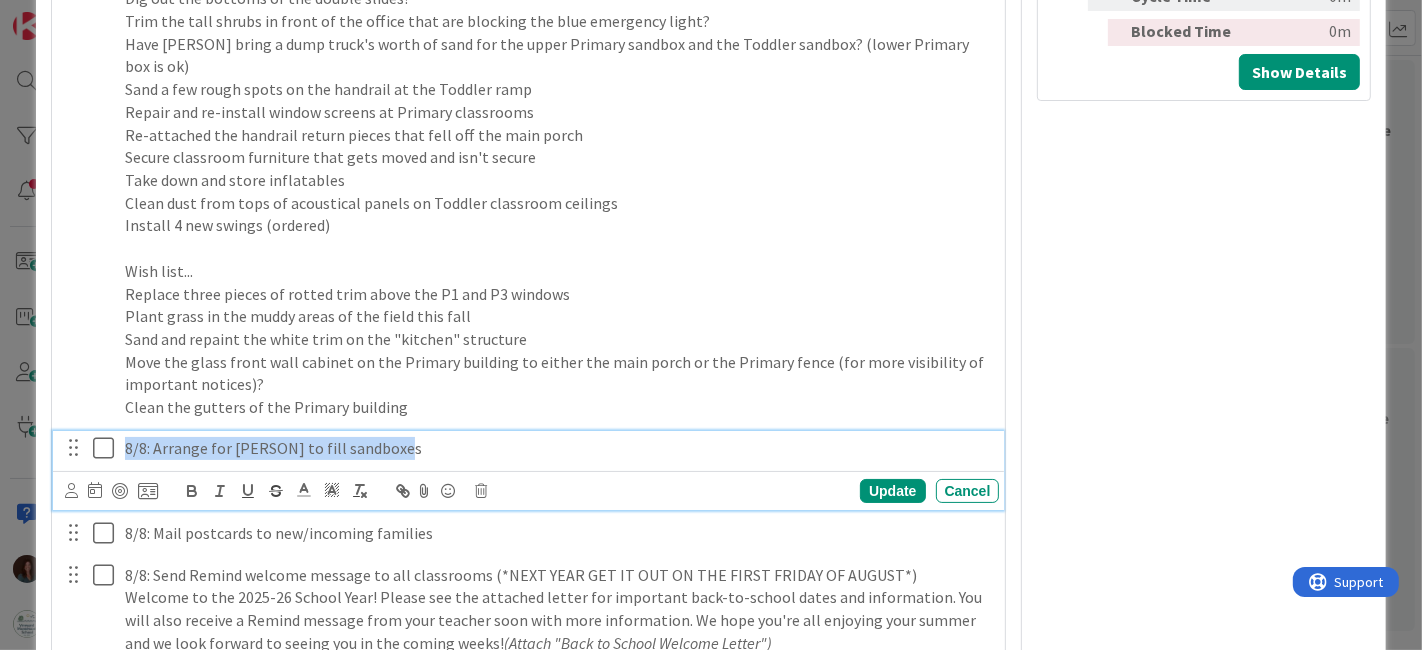 copy on "8/8: Arrange for [PERSON] to fill sandboxes" 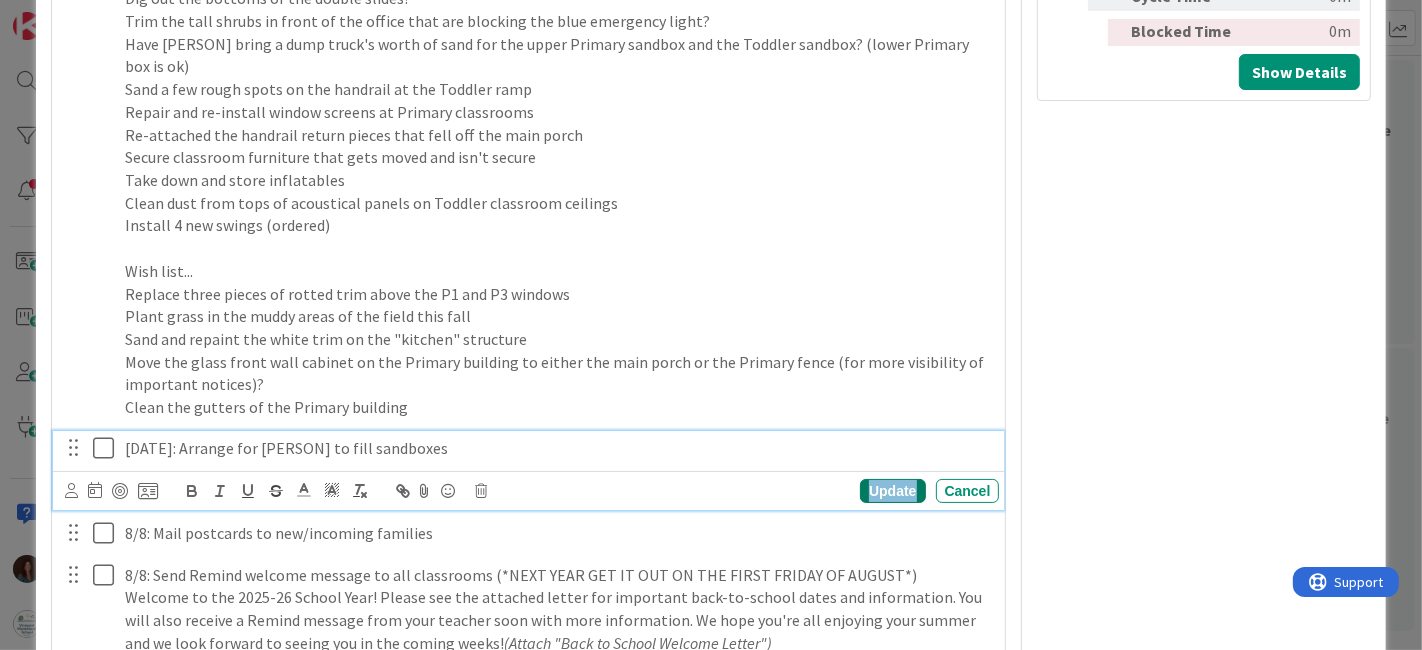click on "Update" at bounding box center [892, 491] 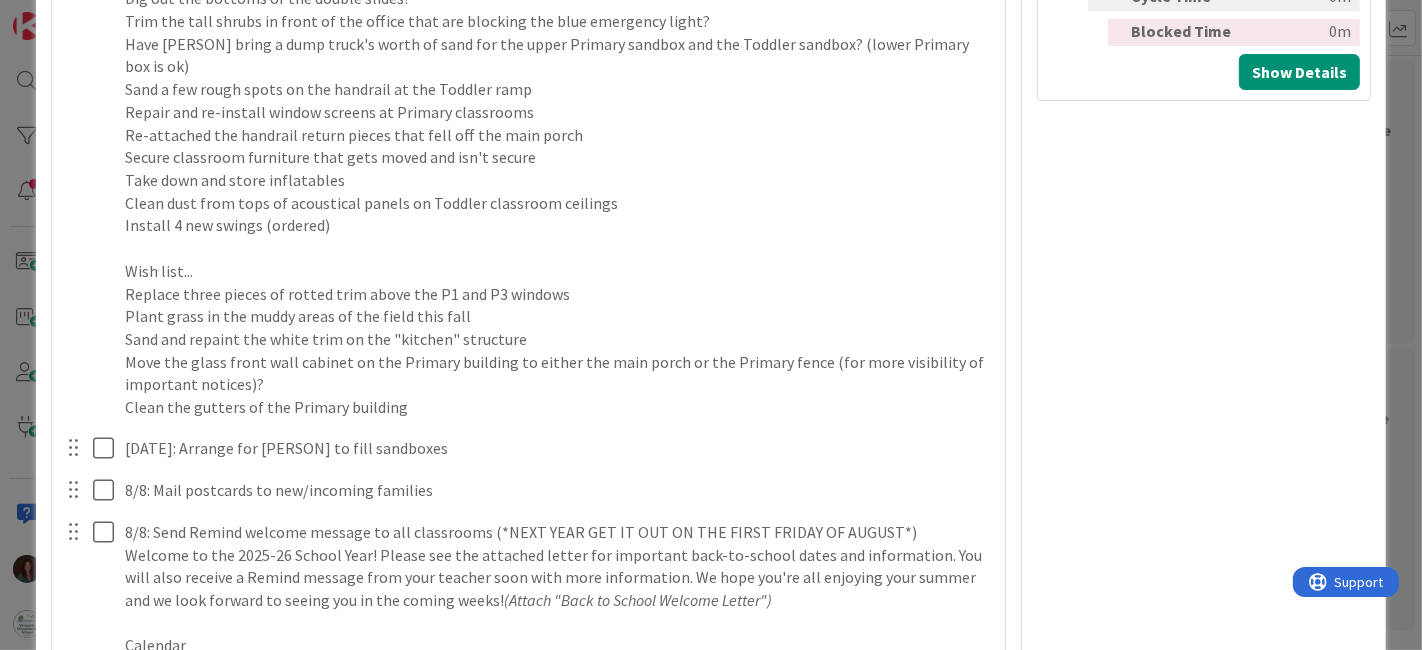 type on "x" 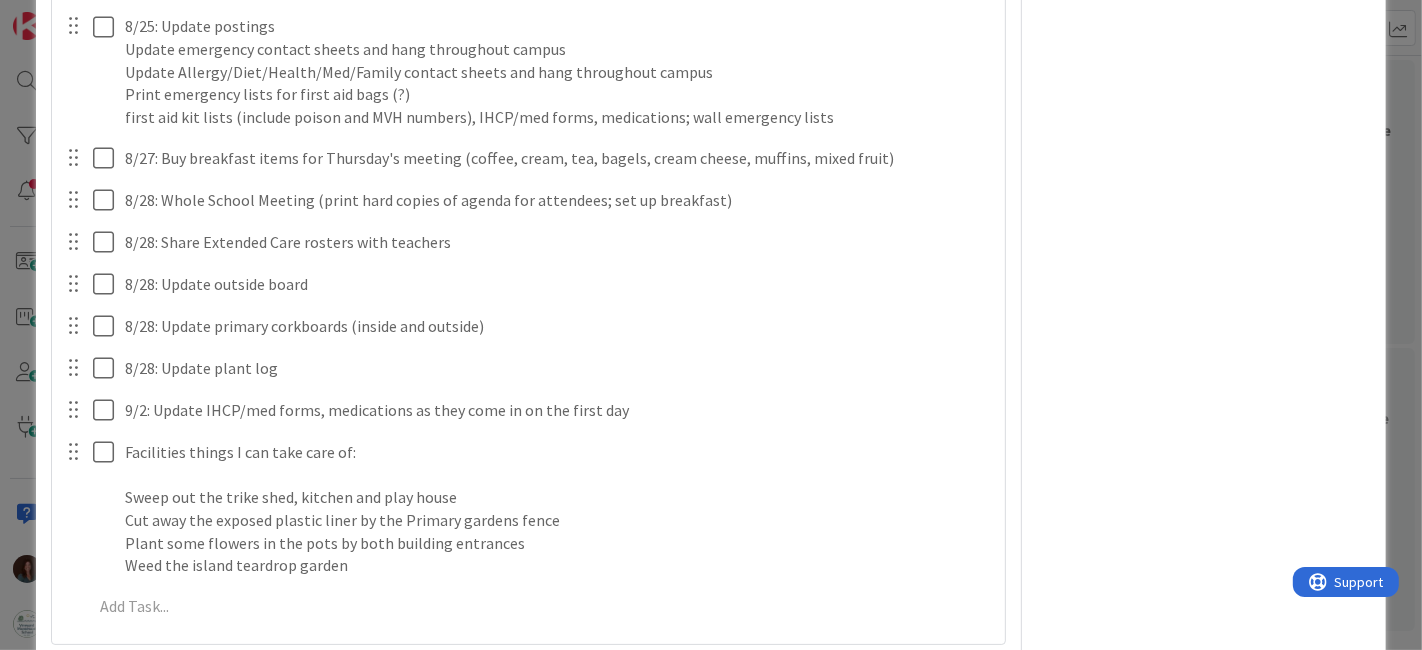 scroll, scrollTop: 3791, scrollLeft: 0, axis: vertical 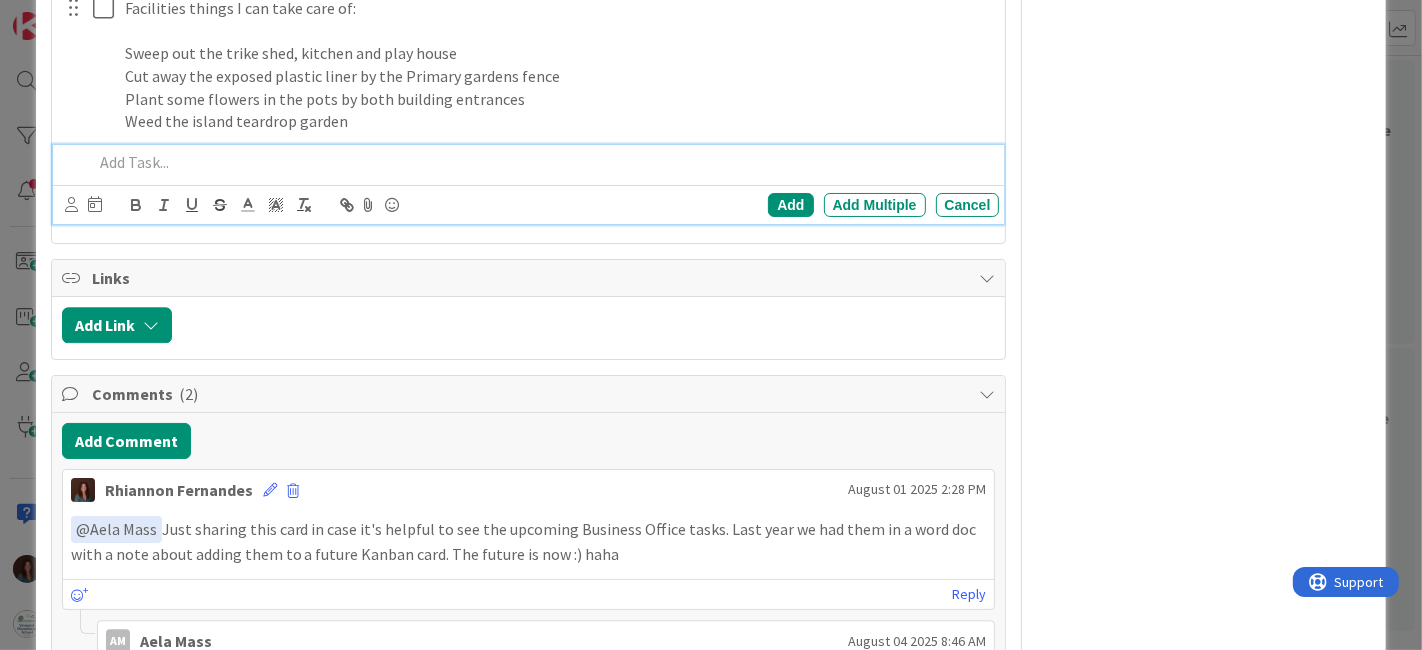 click at bounding box center (542, 162) 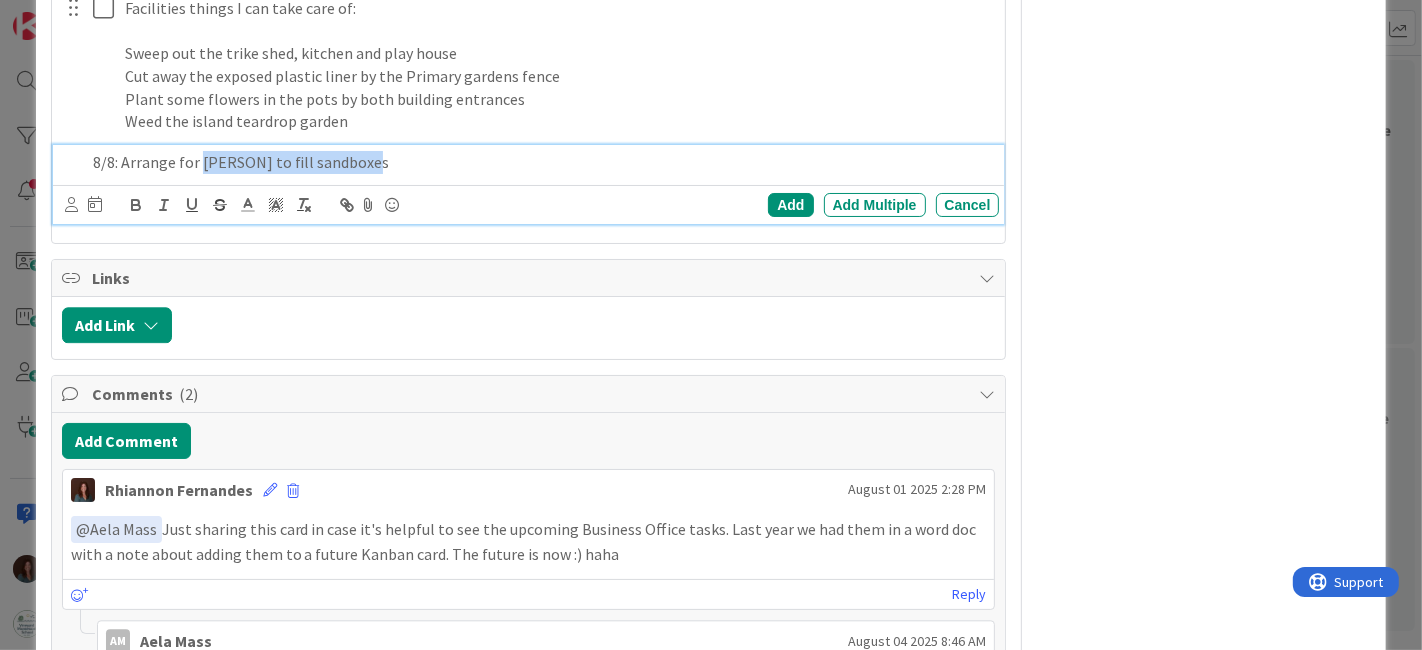 drag, startPoint x: 199, startPoint y: 157, endPoint x: 431, endPoint y: 162, distance: 232.05388 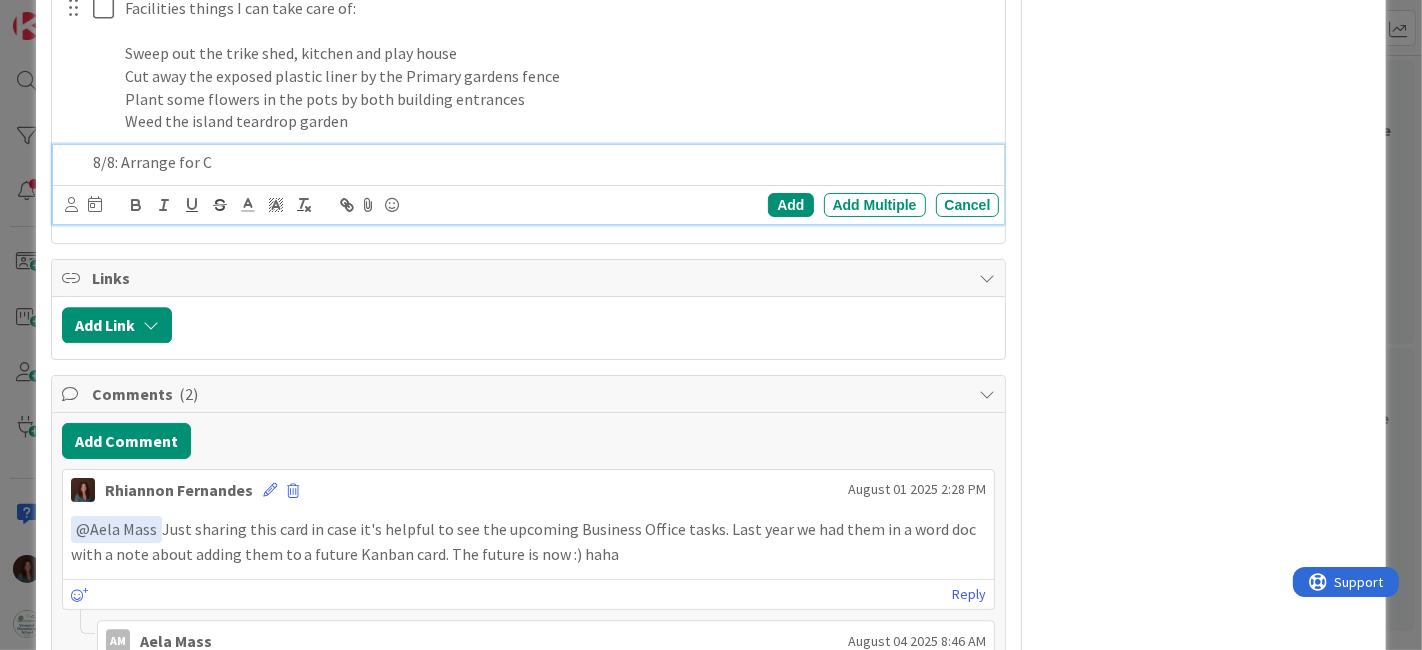 type 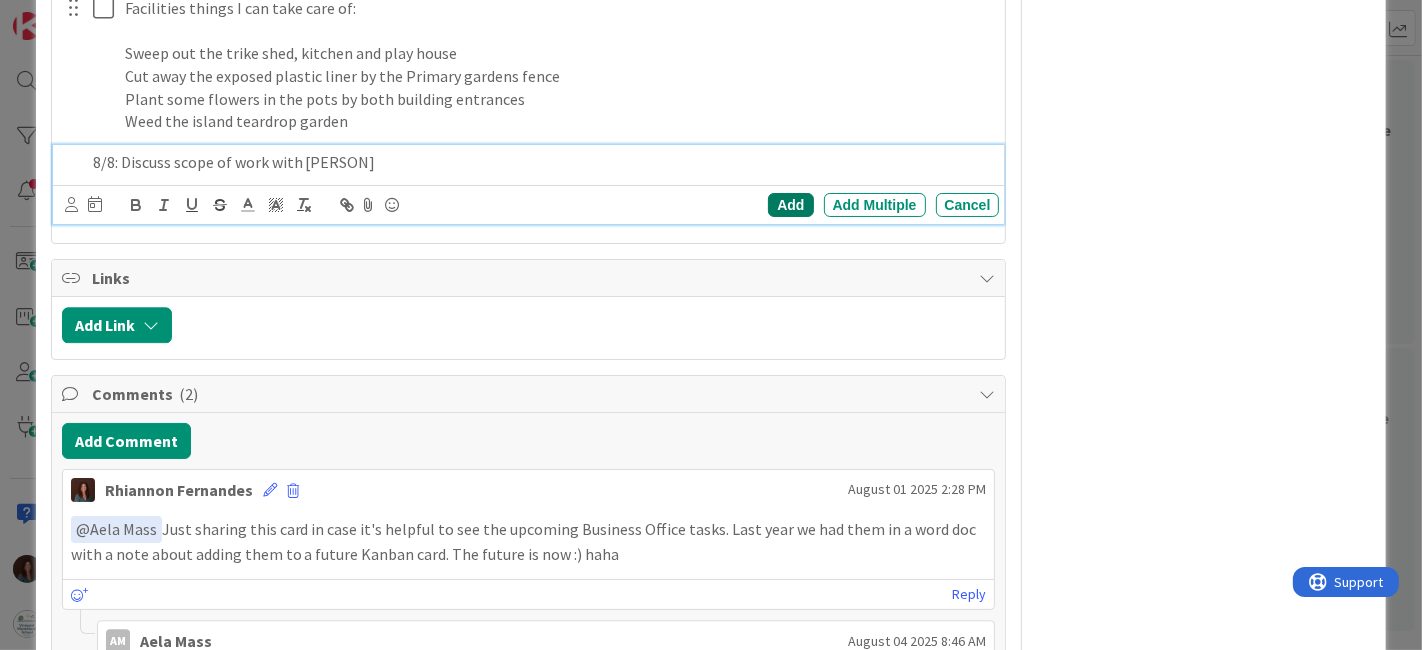 click on "Add" at bounding box center (790, 205) 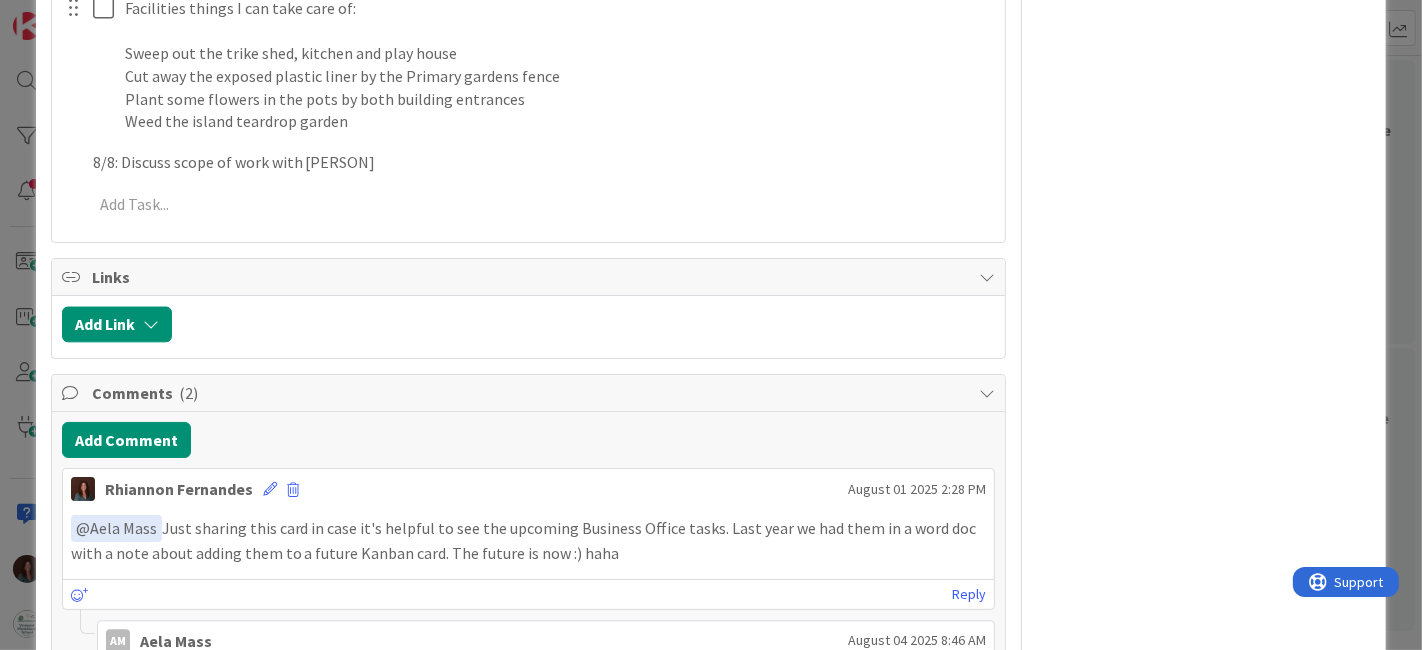 type on "x" 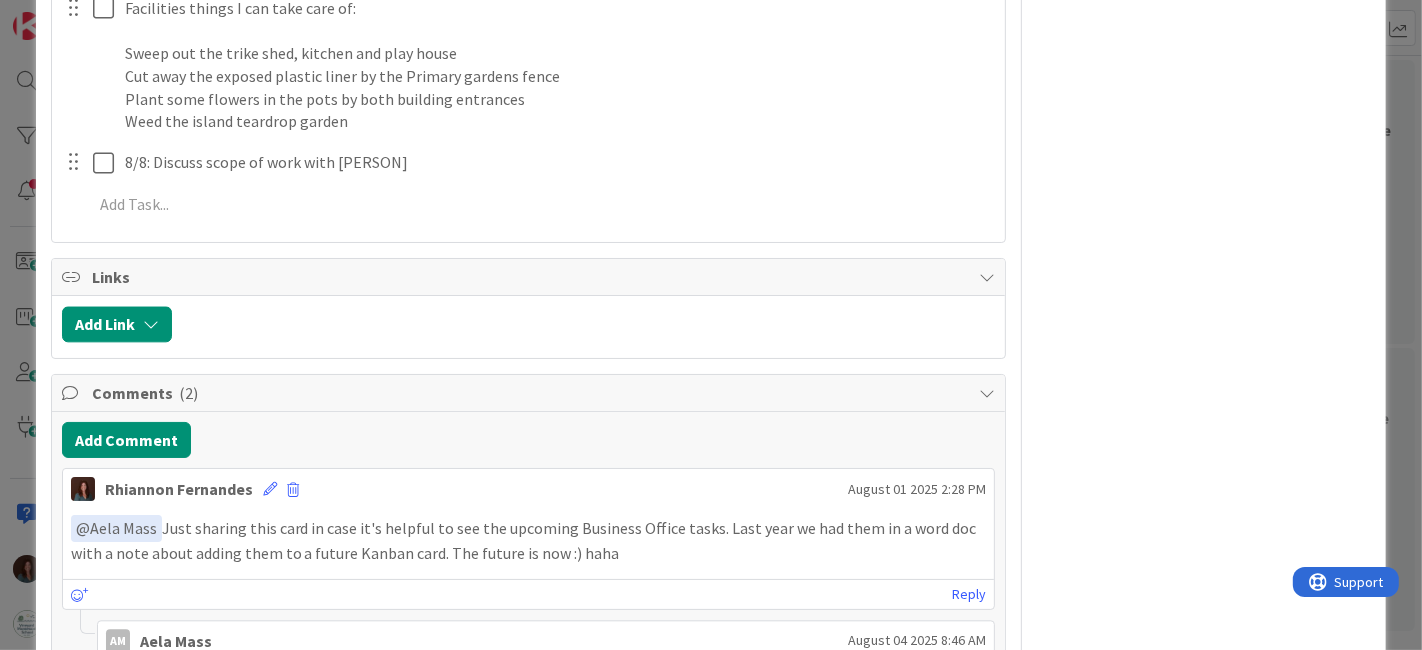 scroll, scrollTop: 3569, scrollLeft: 0, axis: vertical 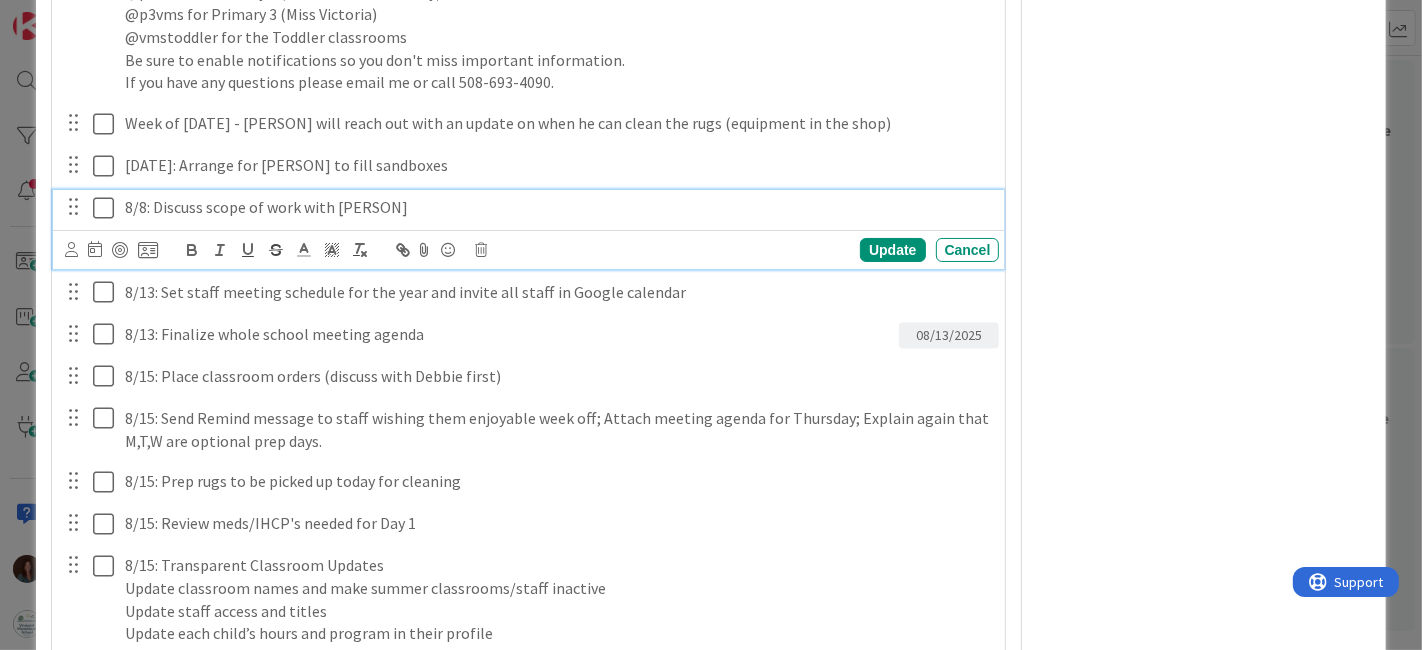 click on "8/8: Discuss scope of work with [PERSON]" at bounding box center (558, 207) 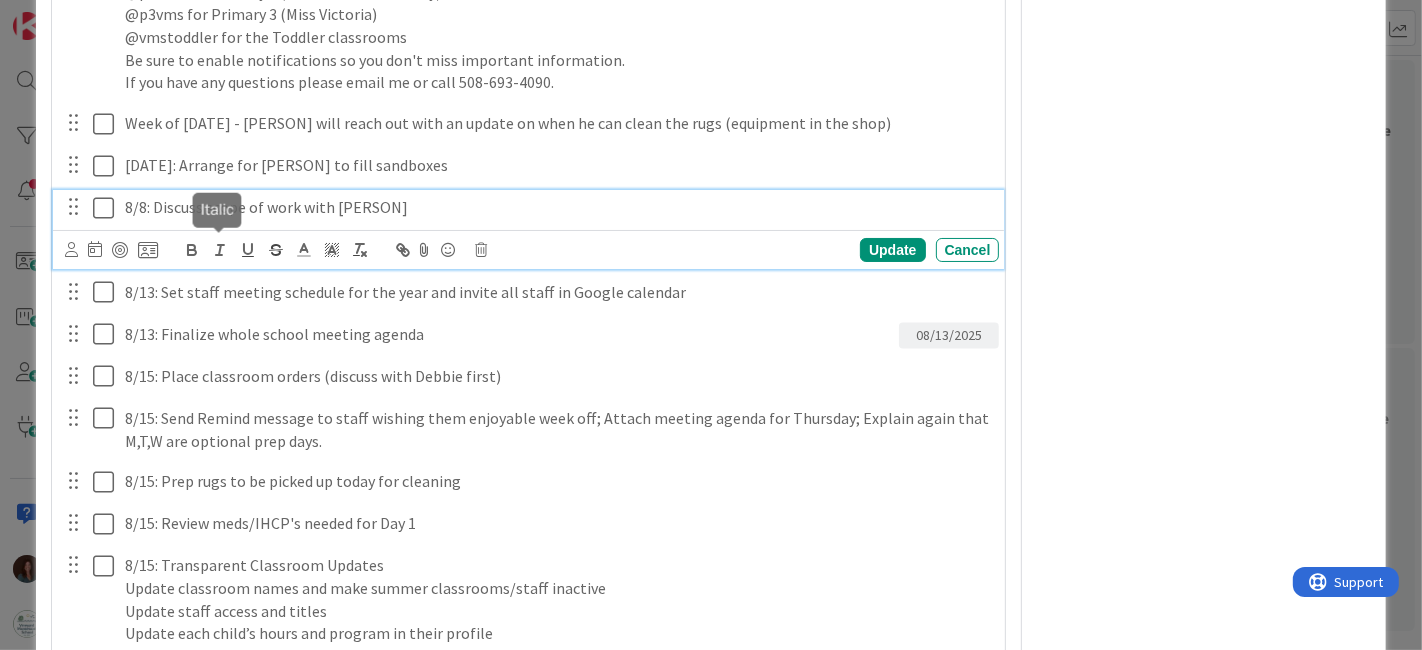type 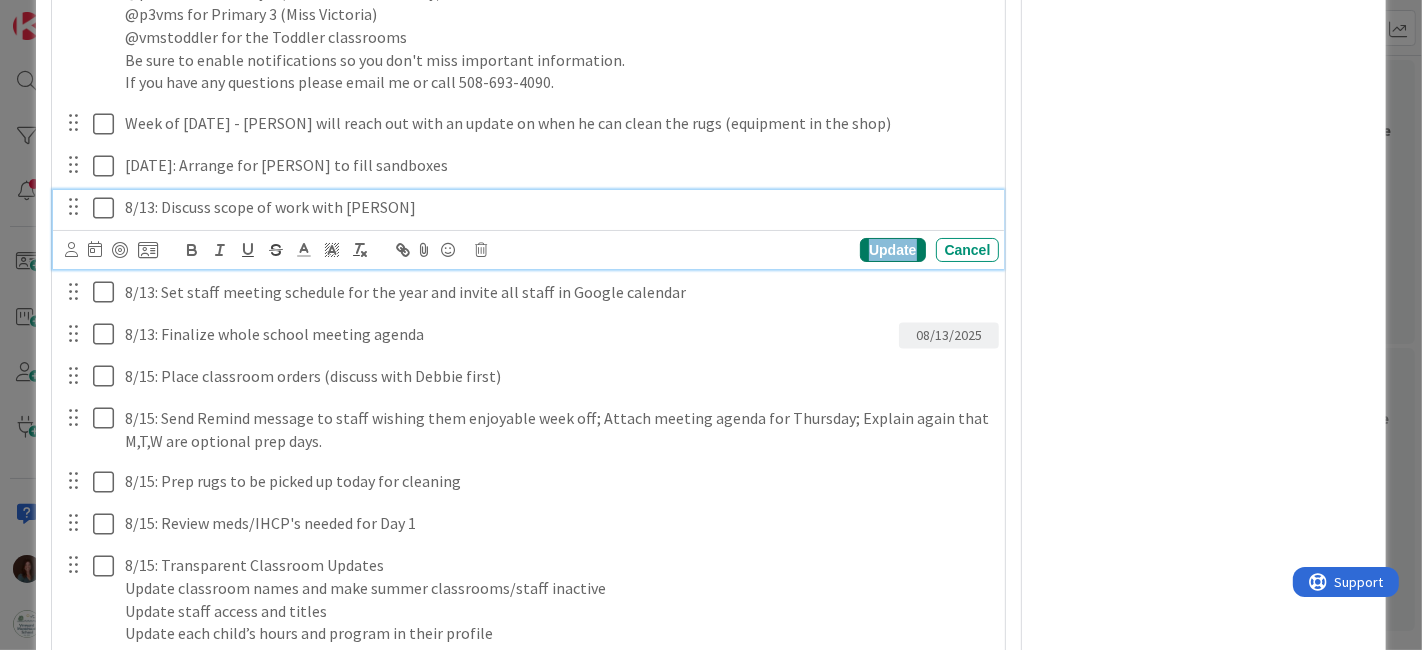 click on "Update" at bounding box center (892, 250) 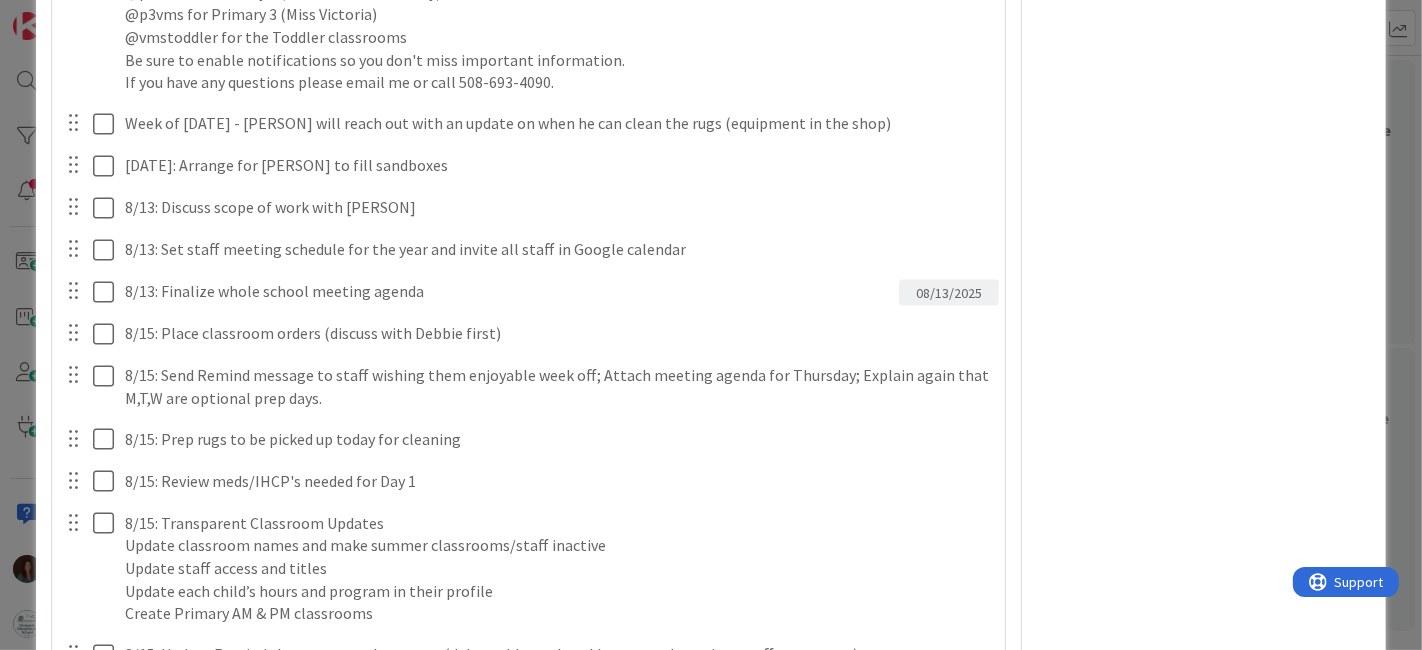 type on "x" 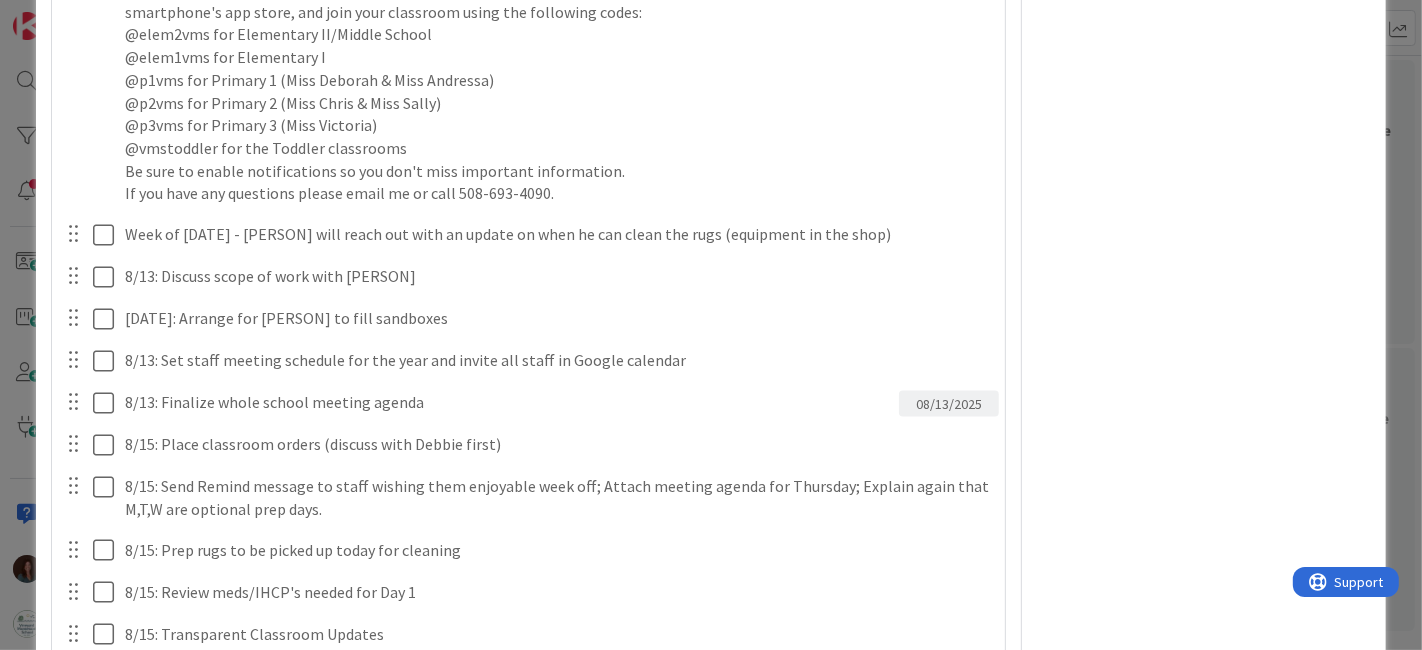 scroll, scrollTop: 2329, scrollLeft: 0, axis: vertical 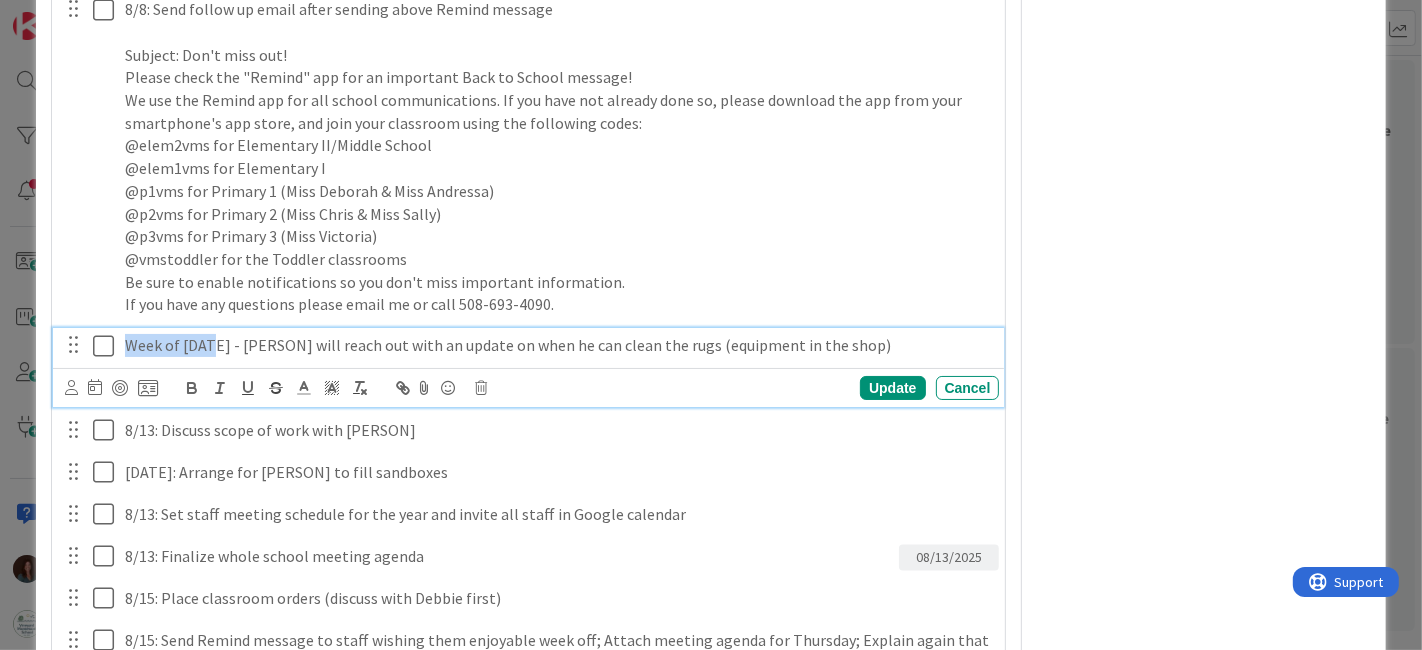 drag, startPoint x: 208, startPoint y: 343, endPoint x: 68, endPoint y: 343, distance: 140 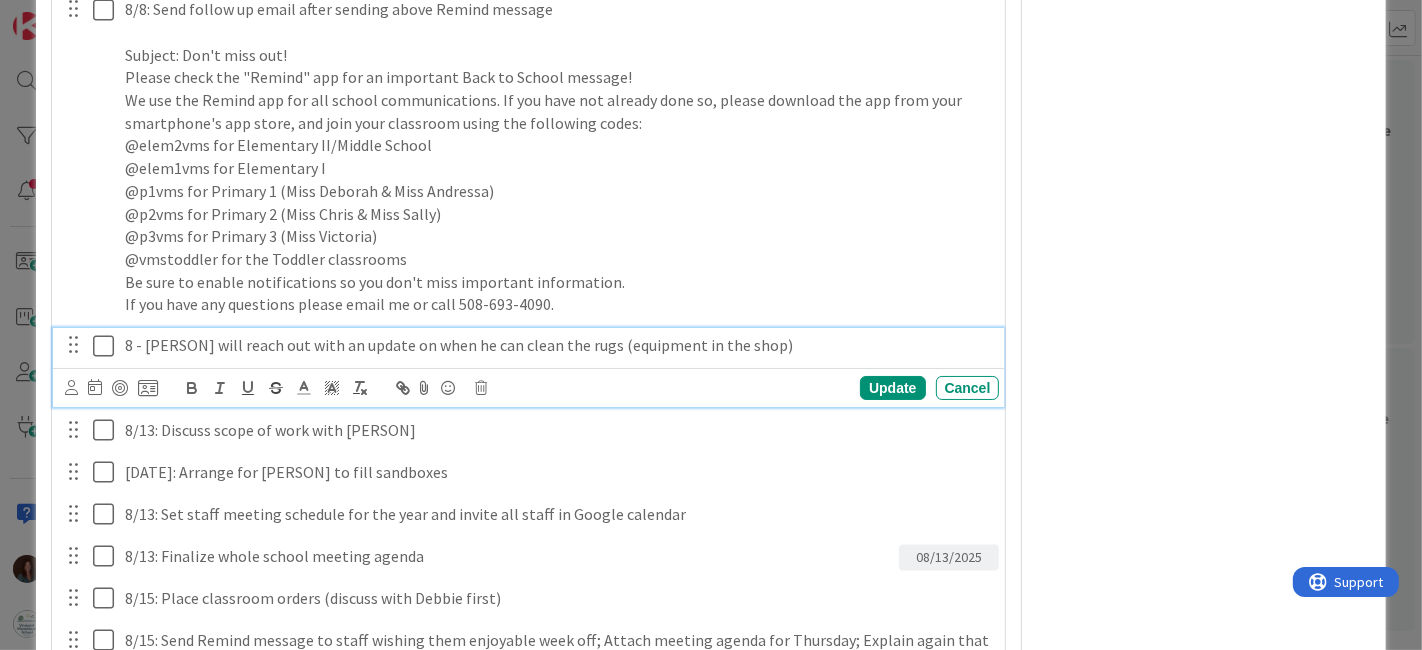 type 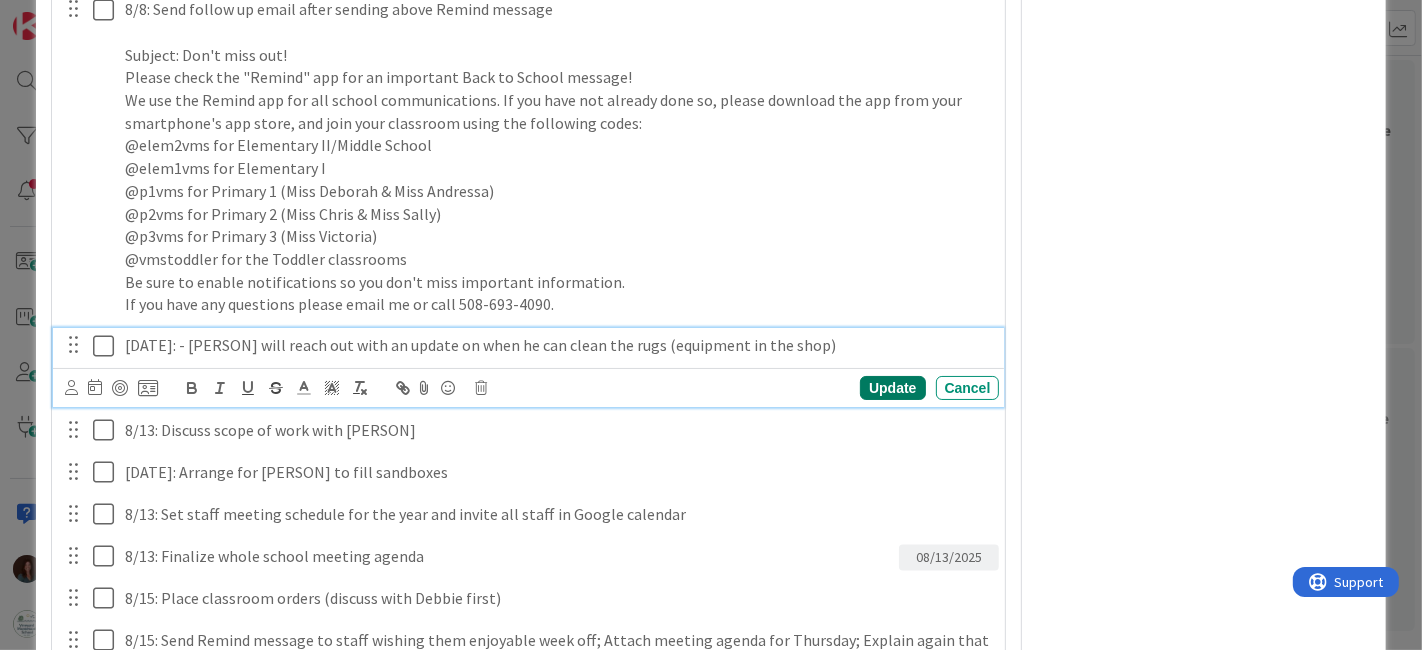 click on "Update" at bounding box center (892, 388) 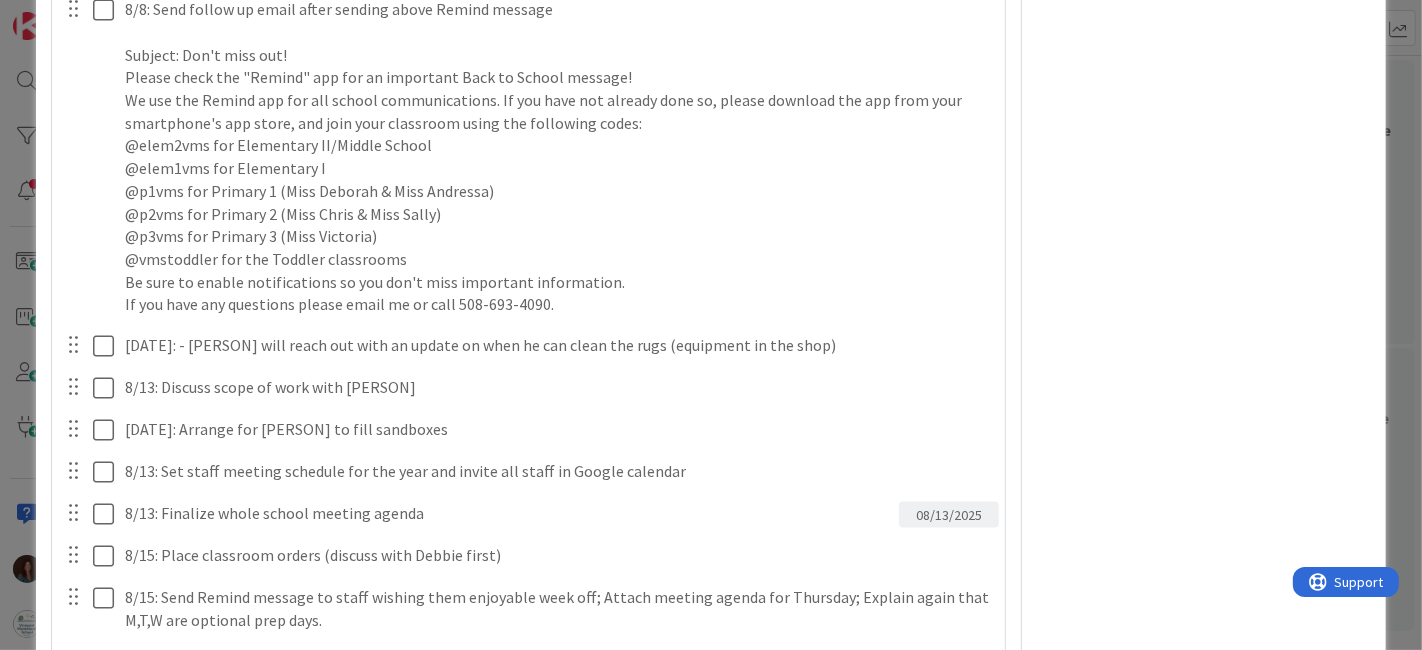 scroll, scrollTop: 2551, scrollLeft: 0, axis: vertical 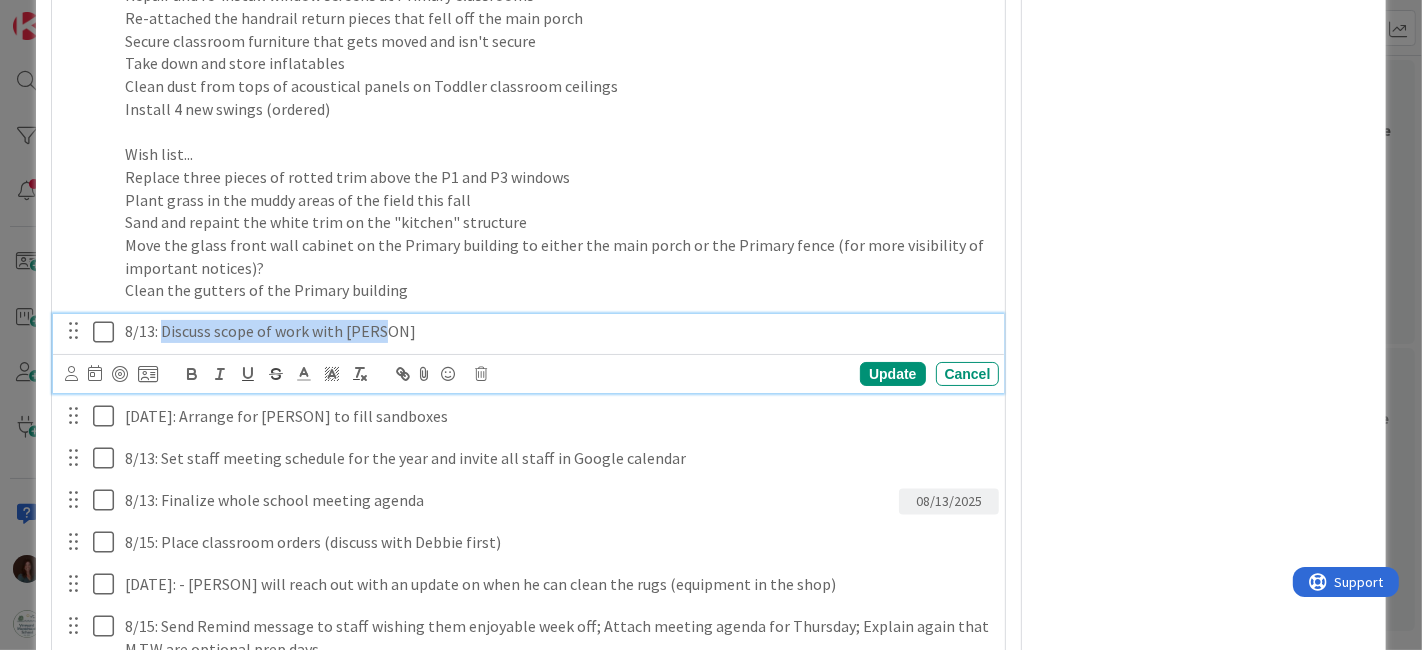drag, startPoint x: 392, startPoint y: 325, endPoint x: 389, endPoint y: 392, distance: 67.06713 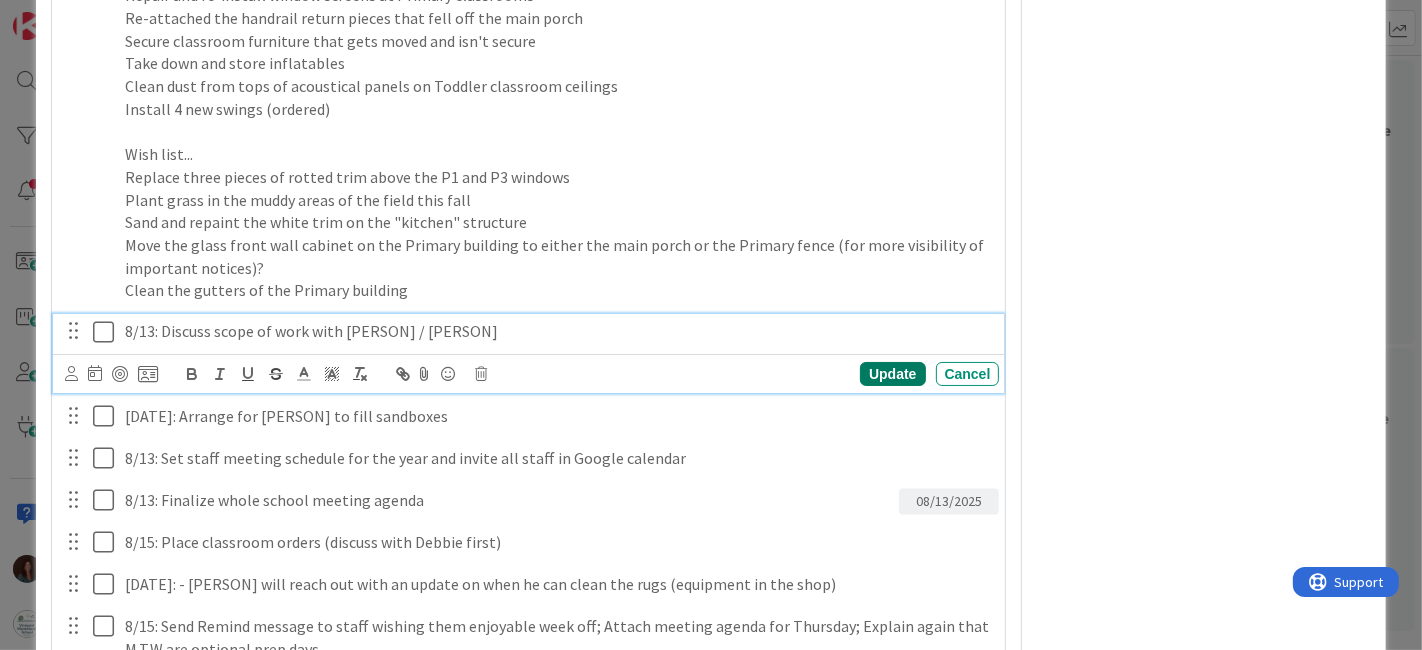 click on "Update" at bounding box center [892, 374] 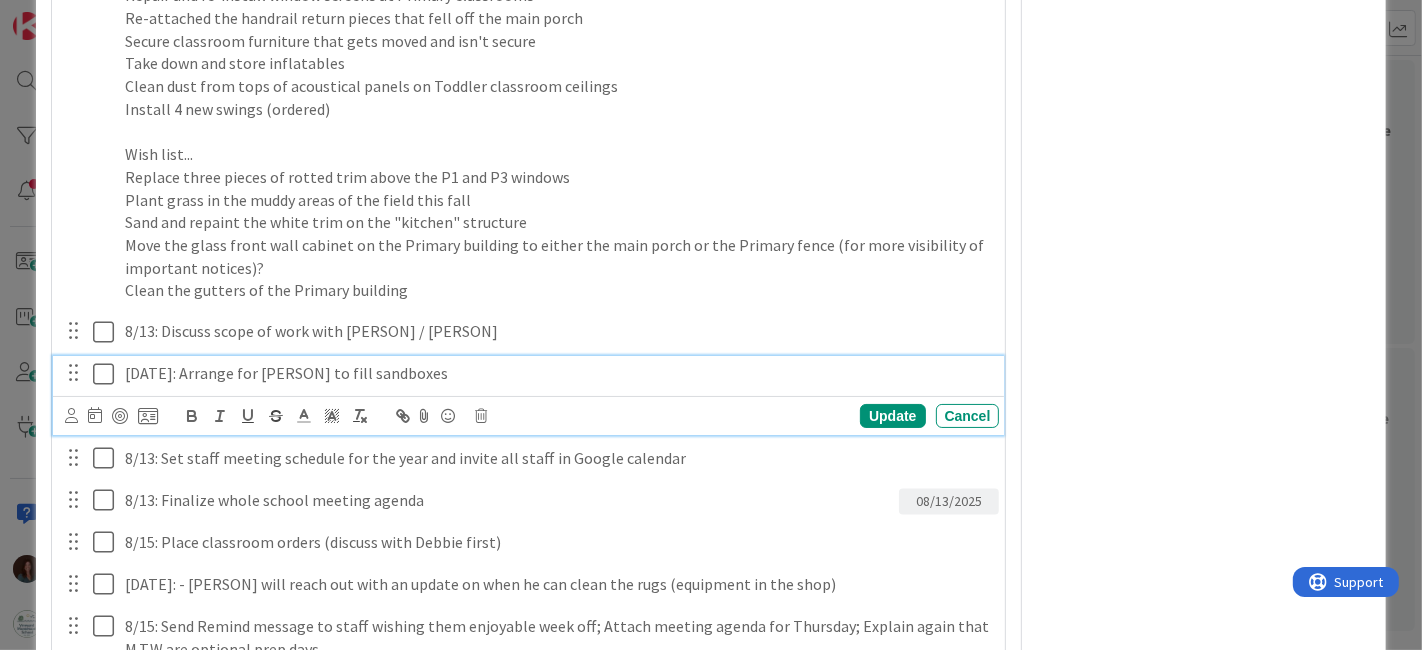click on "[DATE]: Arrange for [PERSON] to fill sandboxes" at bounding box center [558, 373] 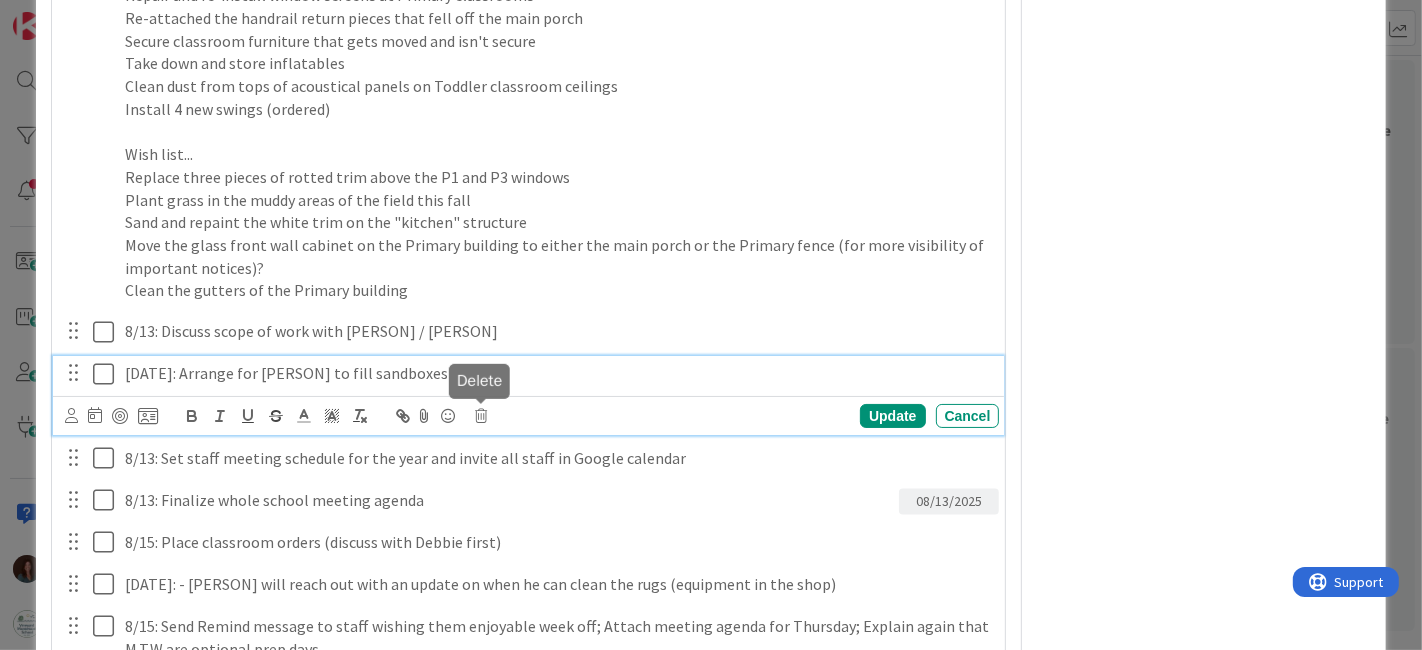 click at bounding box center (482, 416) 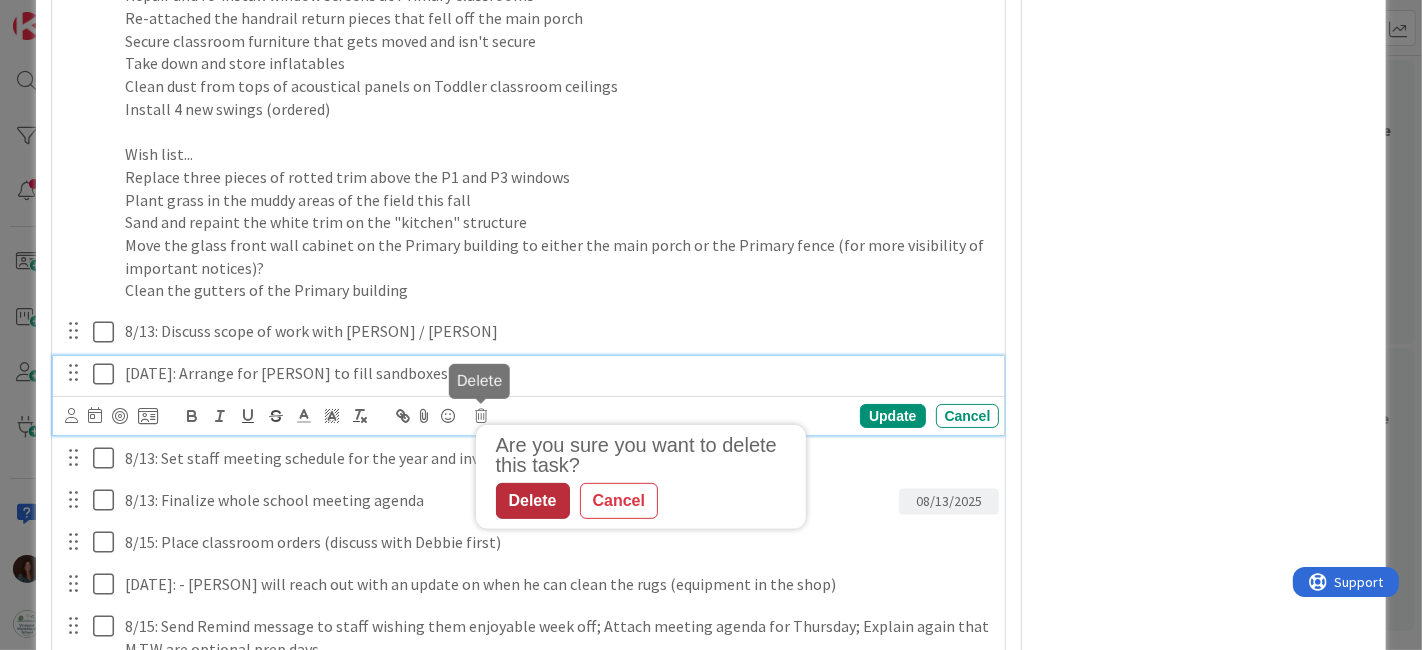 click on "Delete" at bounding box center [533, 501] 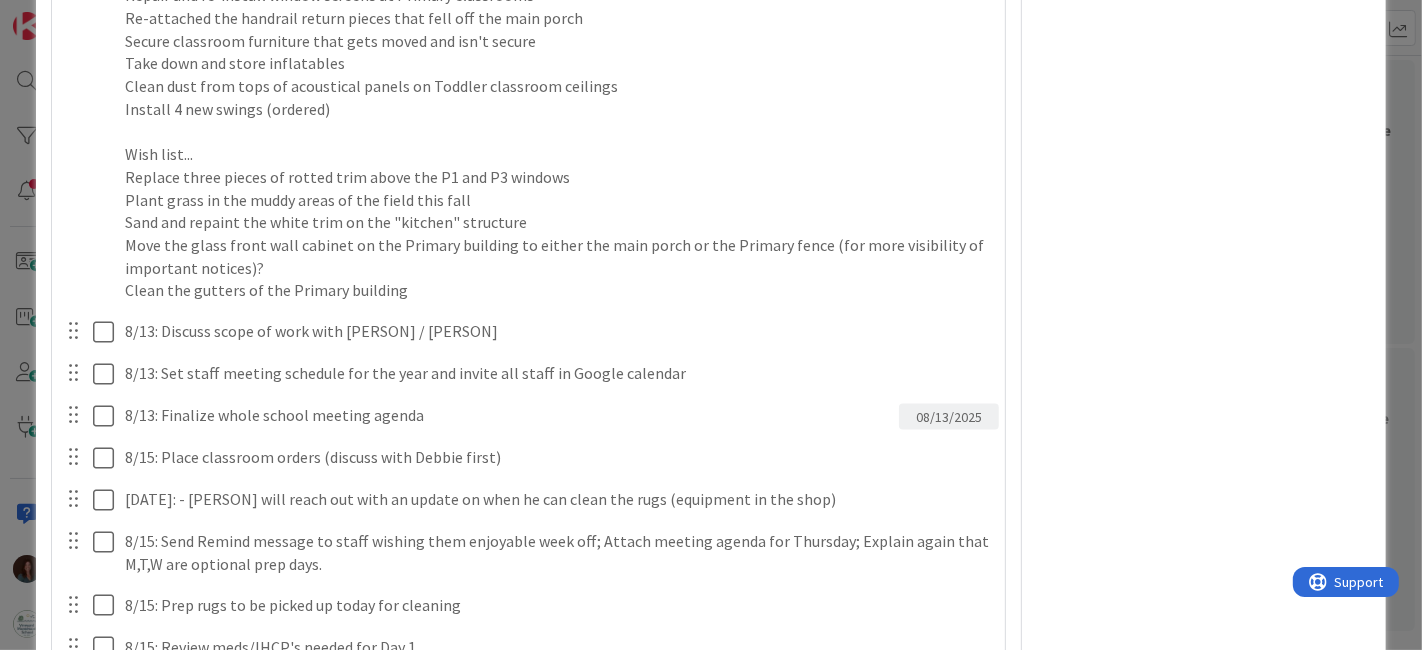 type on "x" 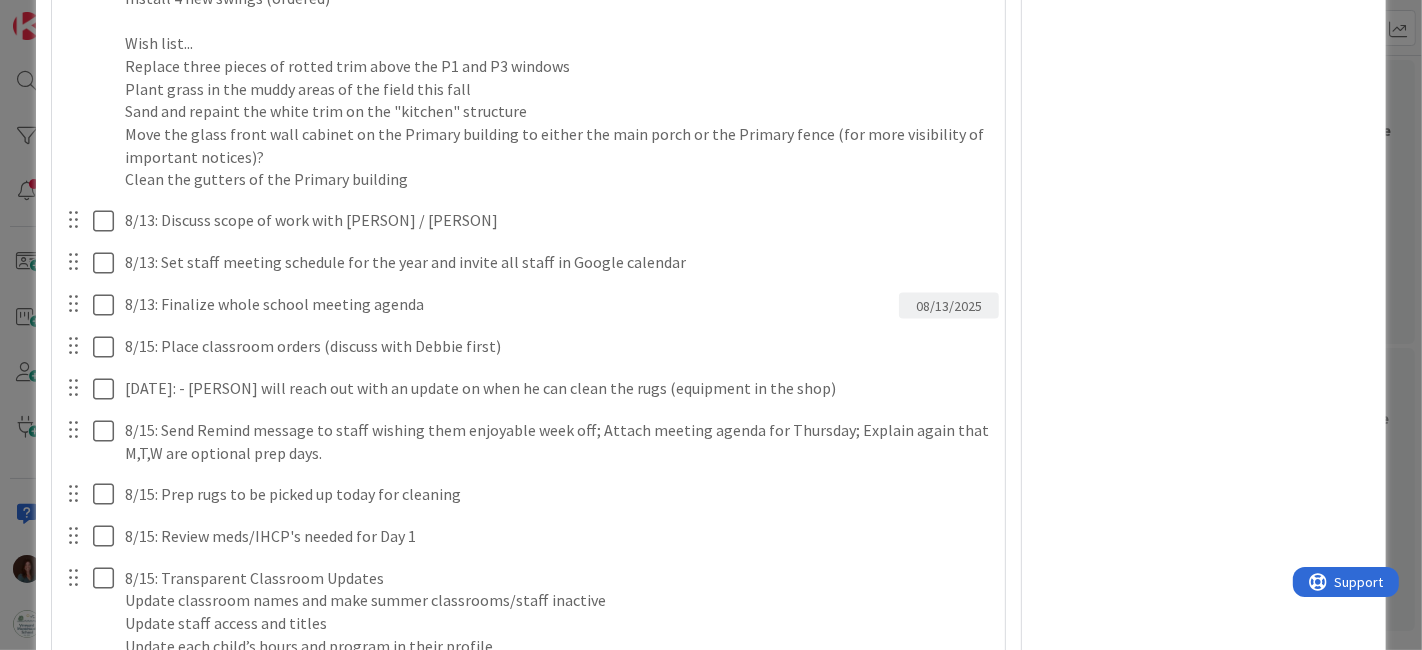 scroll, scrollTop: 2565, scrollLeft: 0, axis: vertical 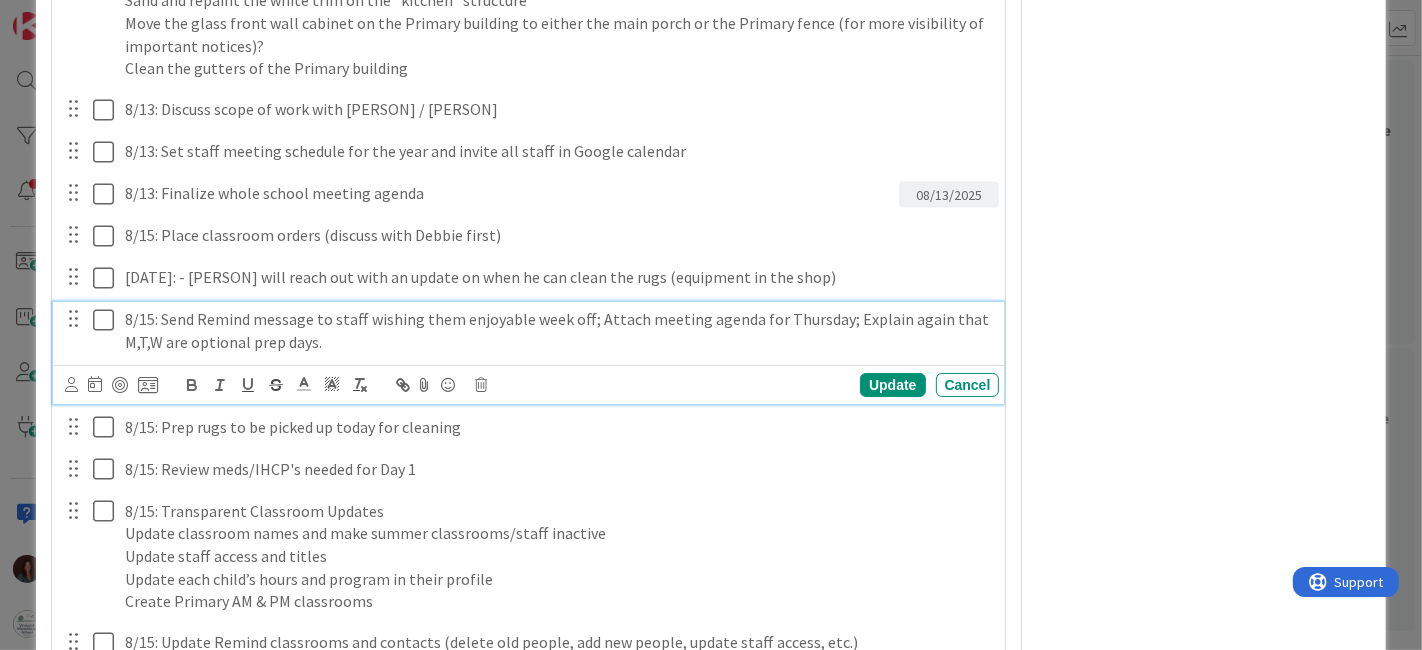 click on "8/15: Send Remind message to staff wishing them enjoyable week off; Attach meeting agenda for Thursday; Explain again that M,T,W are optional prep days." at bounding box center (558, 330) 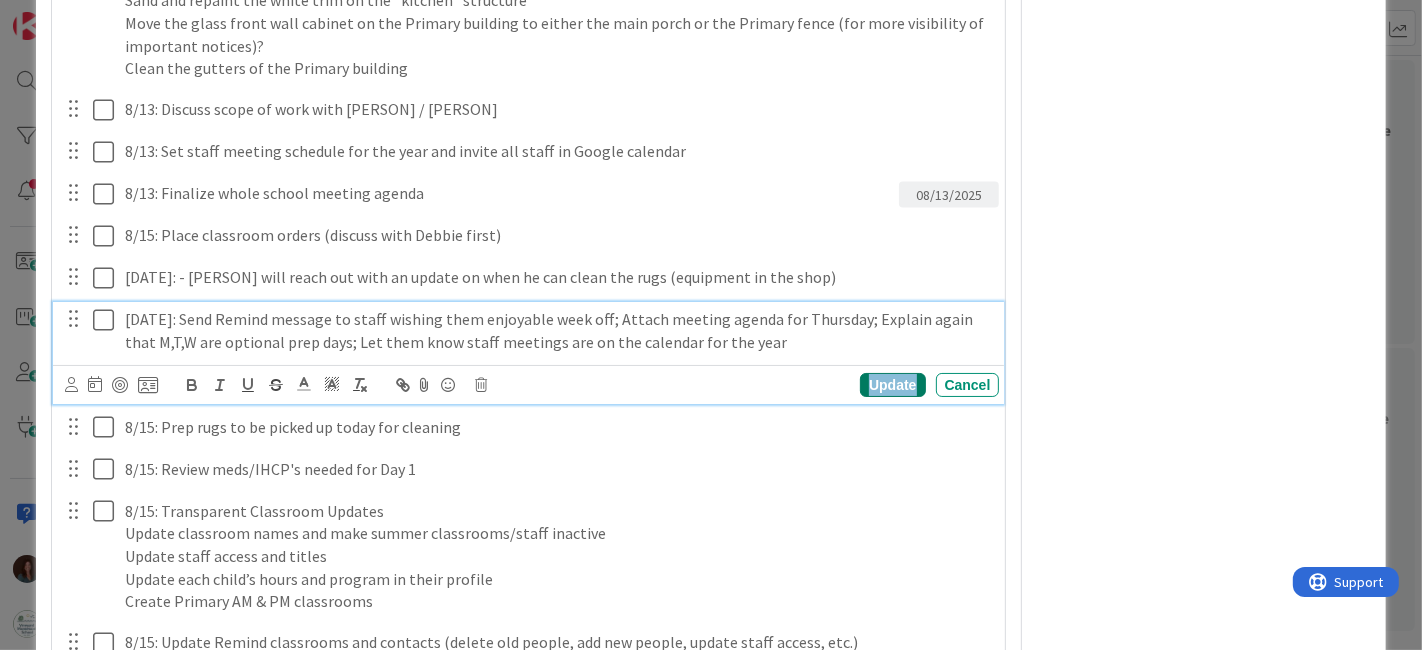 click on "Update" at bounding box center (892, 385) 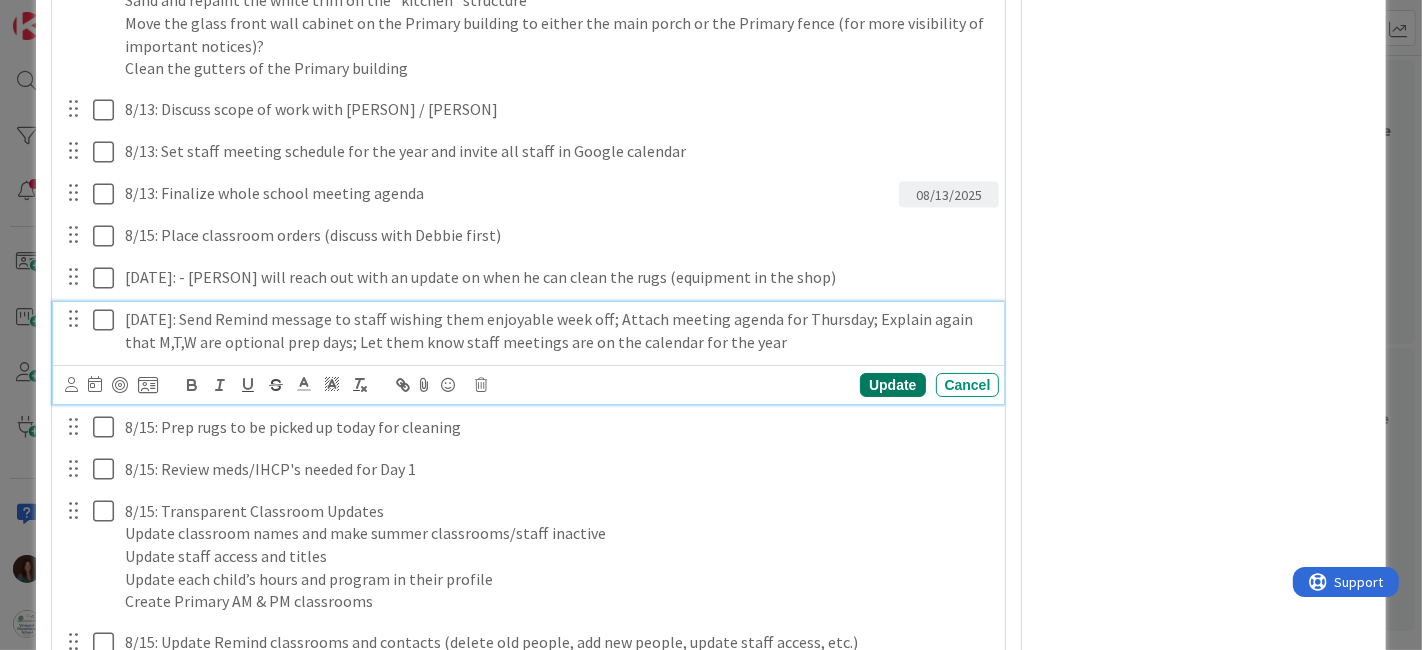 type on "x" 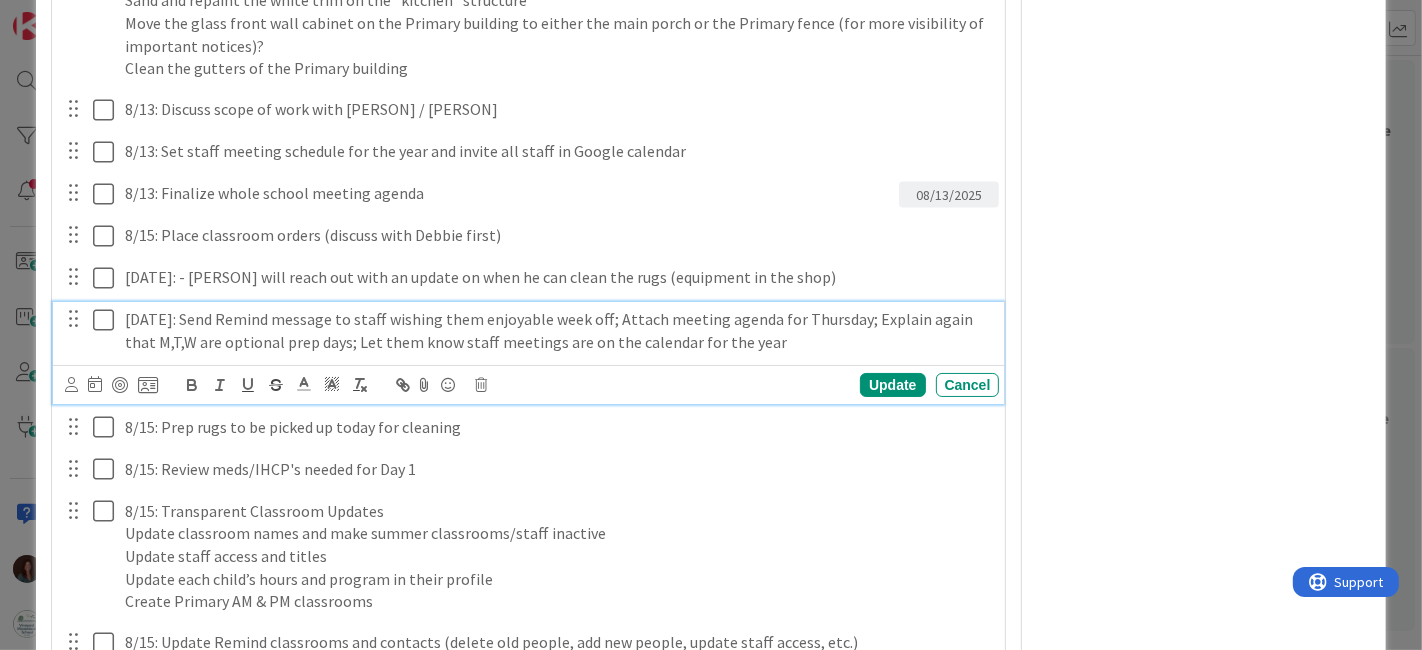 click on "[DATE]: Send Remind message to staff wishing them enjoyable week off; Attach meeting agenda for Thursday; Explain again that M,T,W are optional prep days; Let them know staff meetings are on the calendar for the year" at bounding box center (558, 330) 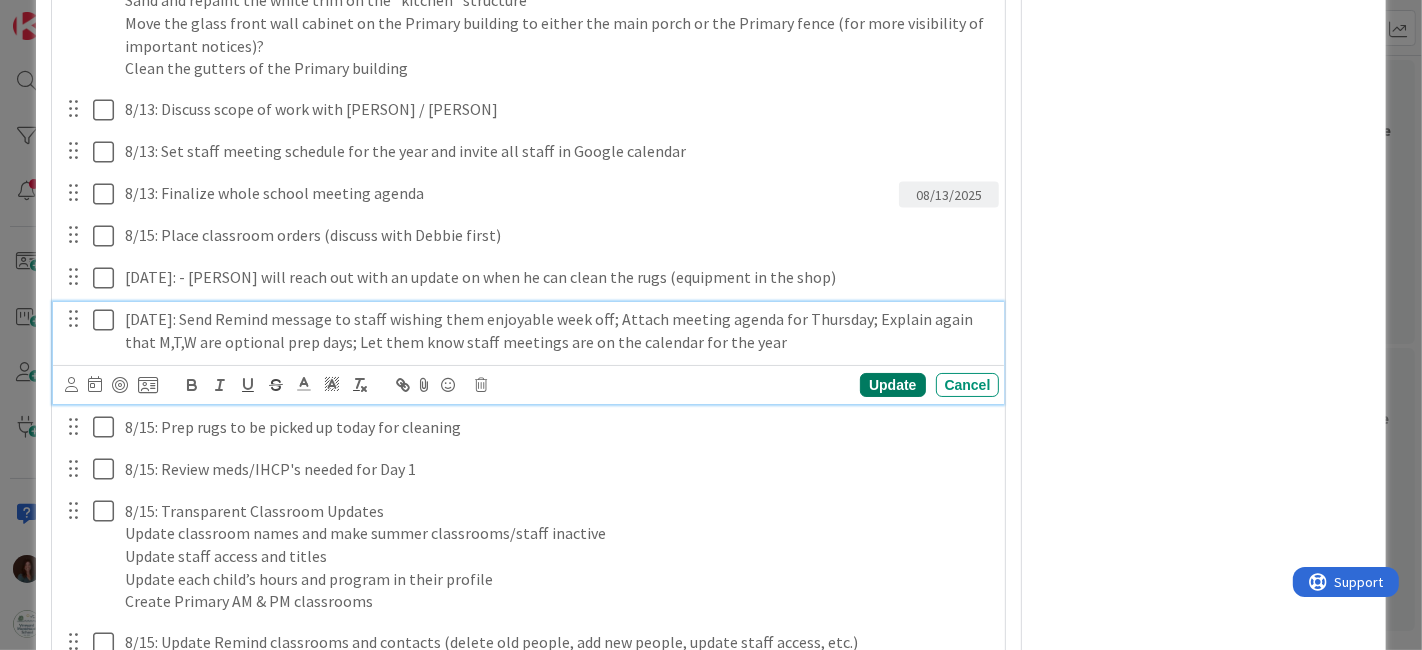 click on "Update" at bounding box center (892, 385) 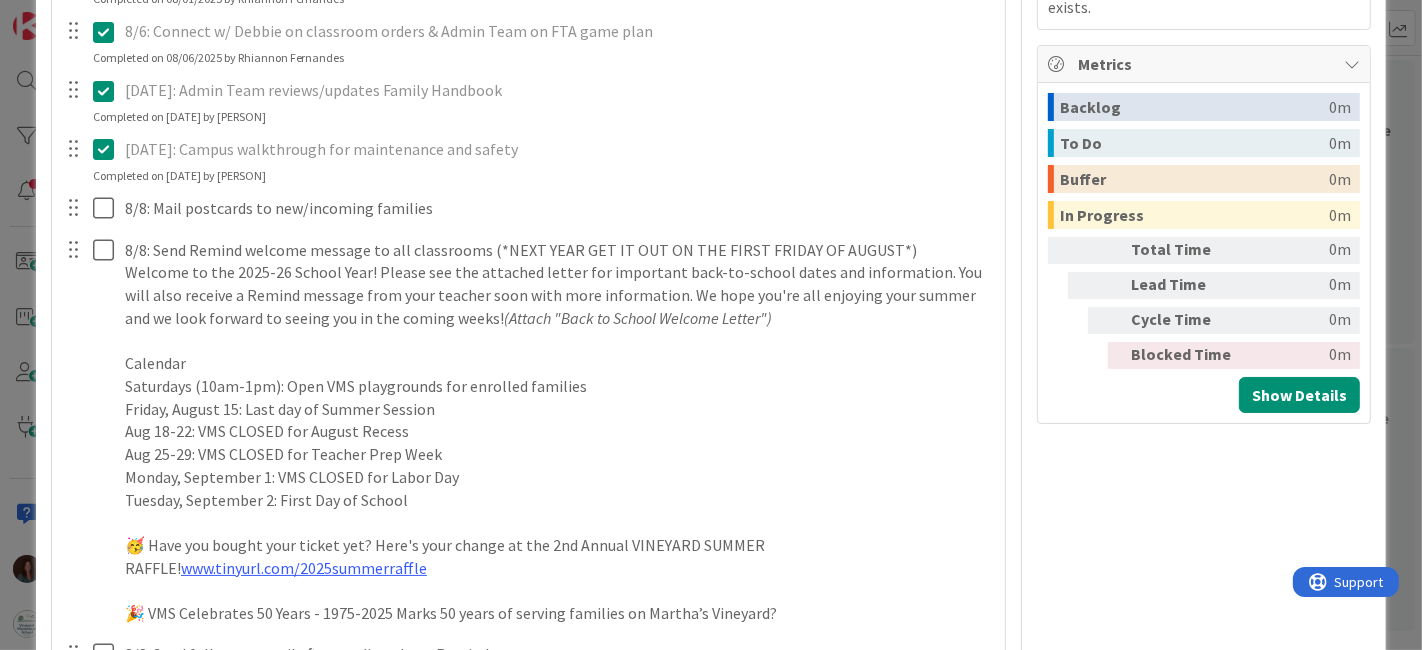 scroll, scrollTop: 1232, scrollLeft: 0, axis: vertical 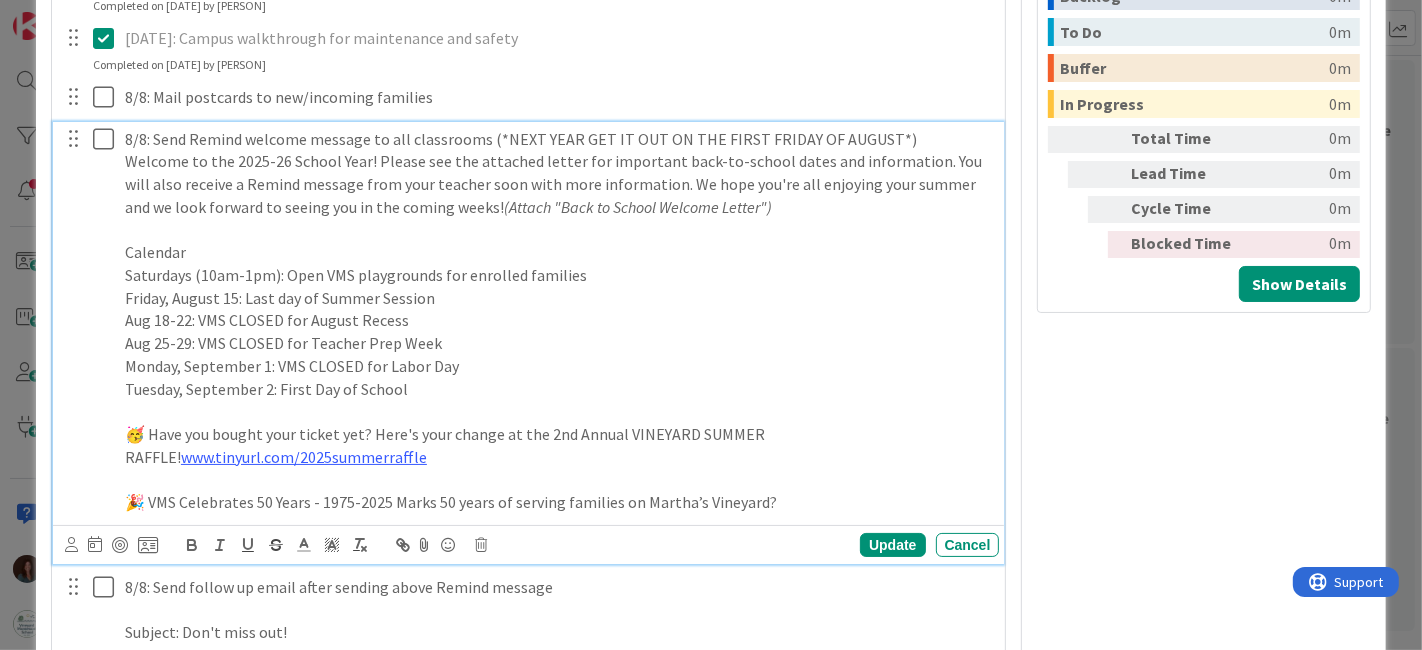click on "Saturdays (10am-1pm): Open VMS playgrounds for enrolled families" at bounding box center (558, 275) 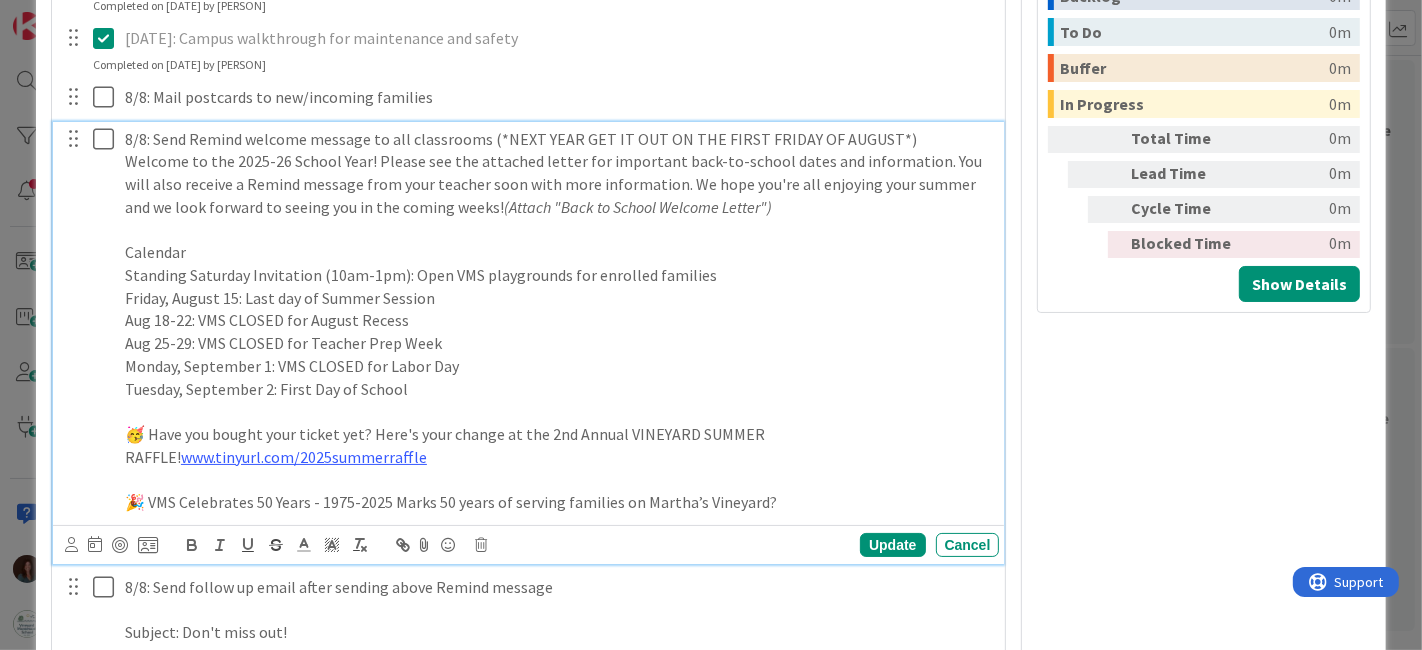 click on "Standing Saturday Invitation (10am-1pm): Open VMS playgrounds for enrolled families" at bounding box center (558, 275) 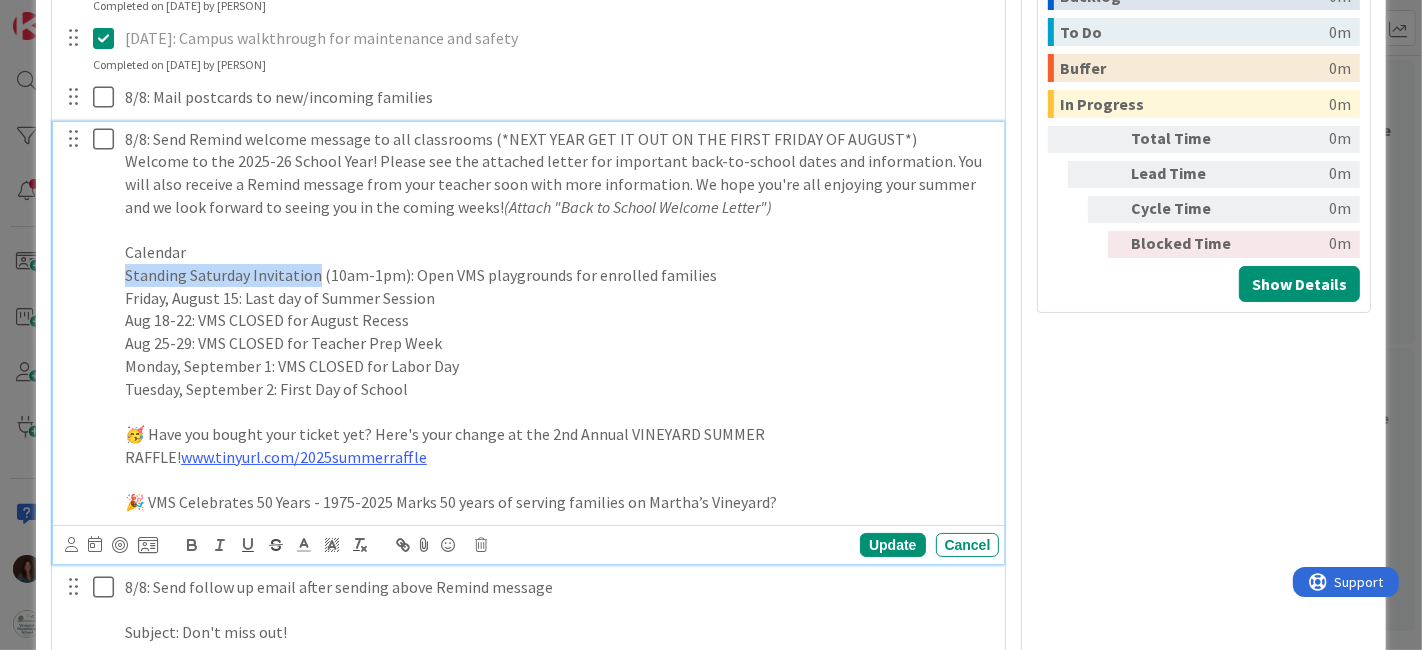drag, startPoint x: 311, startPoint y: 270, endPoint x: 102, endPoint y: 272, distance: 209.00957 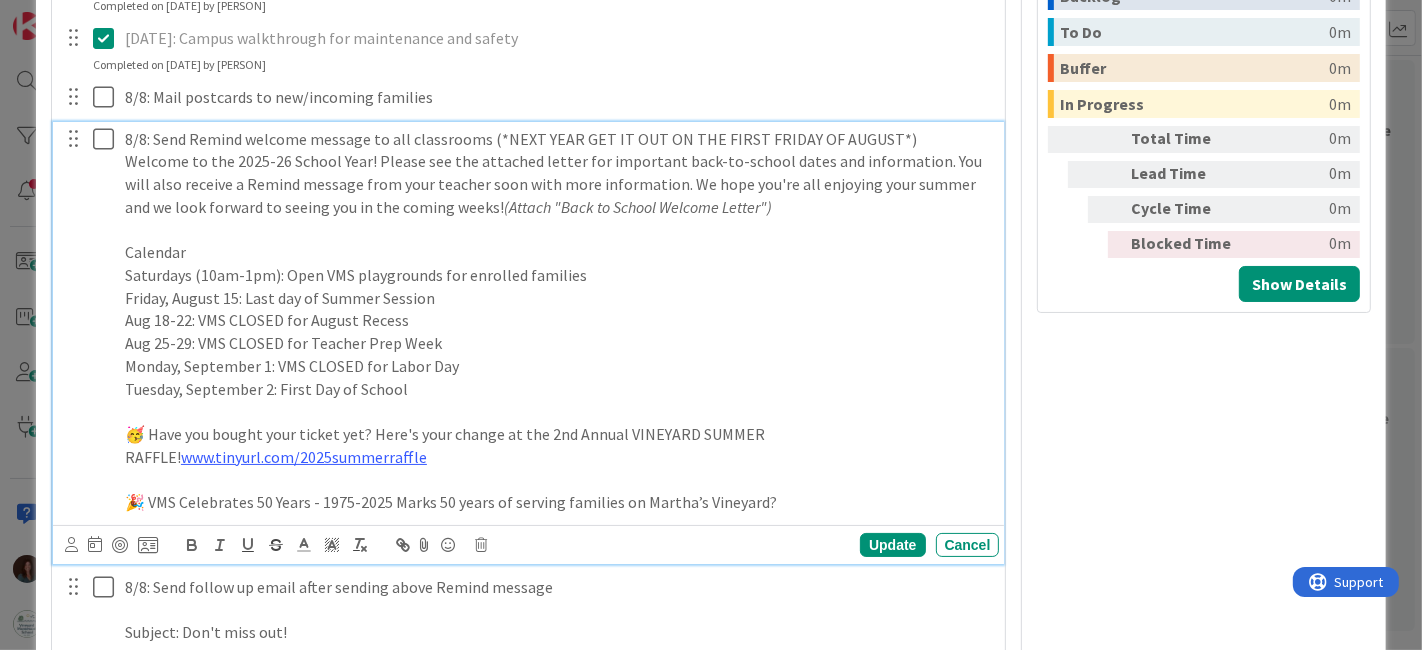 click on "Saturdays (10am-1pm): Open VMS playgrounds for enrolled families" at bounding box center (558, 275) 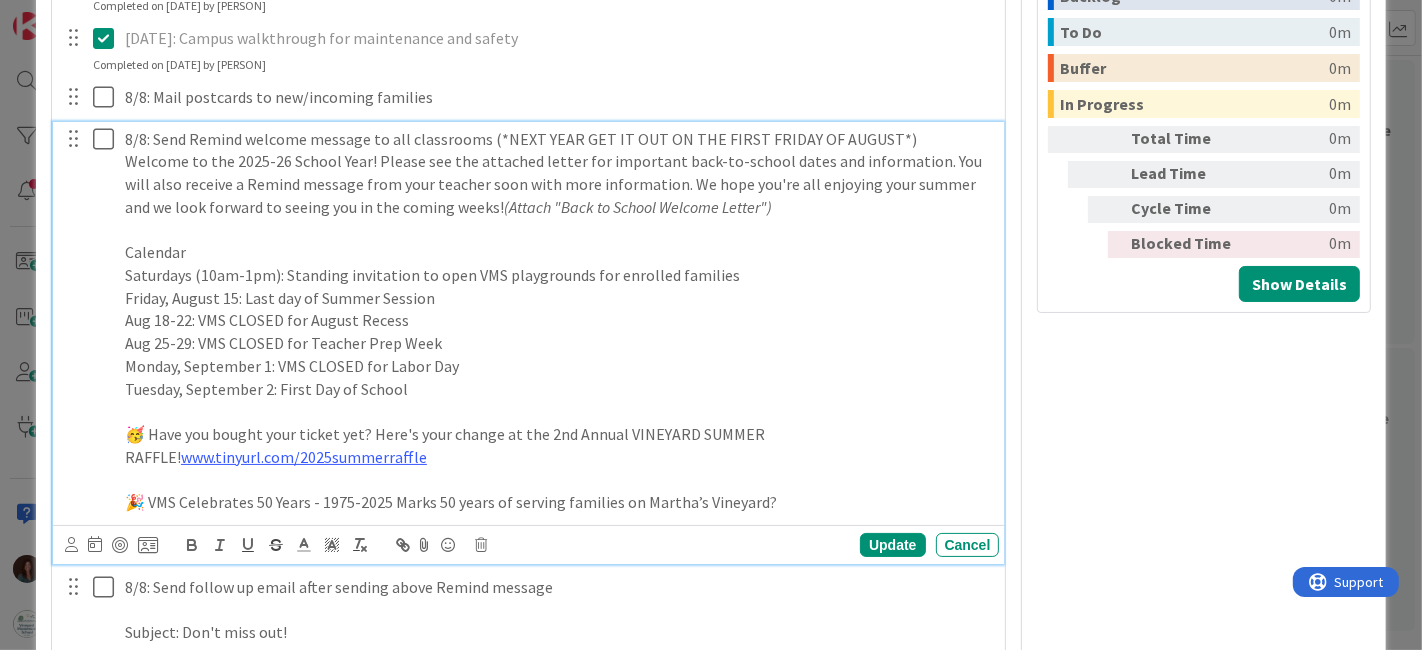 click on "Saturdays (10am-1pm): Standing invitation to open VMS playgrounds for enrolled families" at bounding box center (558, 275) 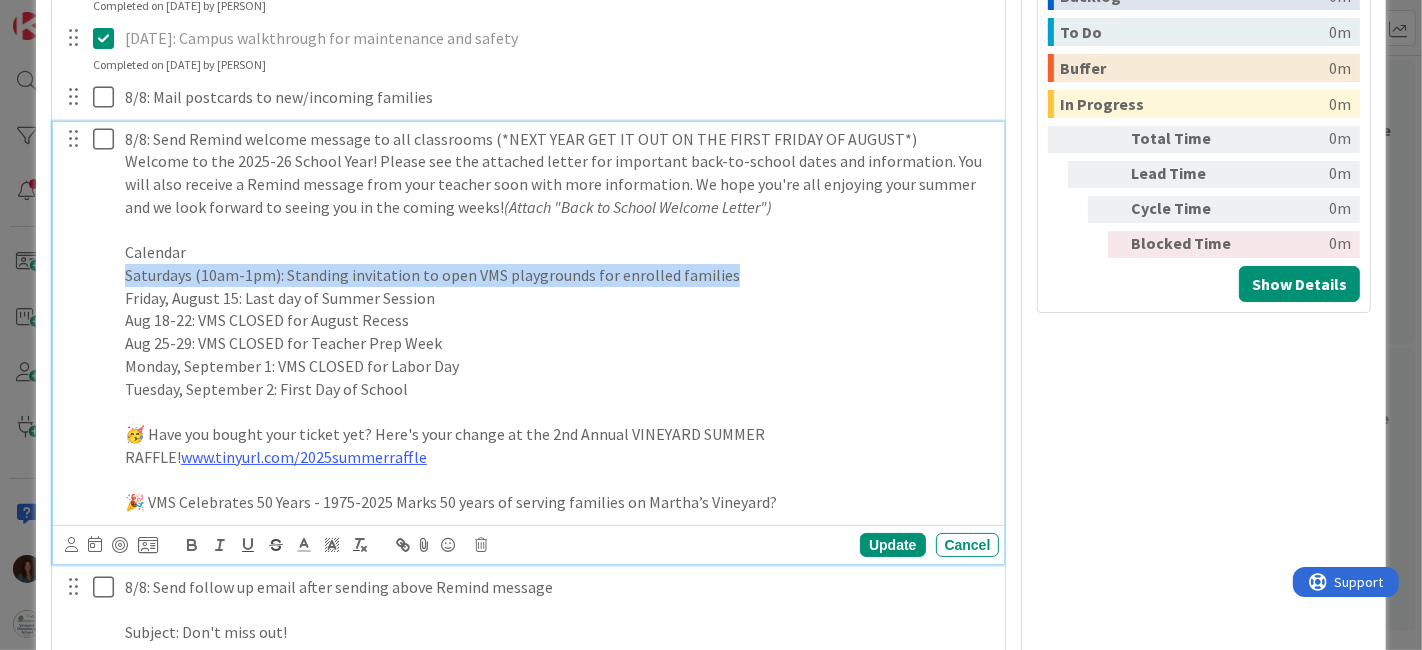 drag, startPoint x: 736, startPoint y: 266, endPoint x: 67, endPoint y: 275, distance: 669.06055 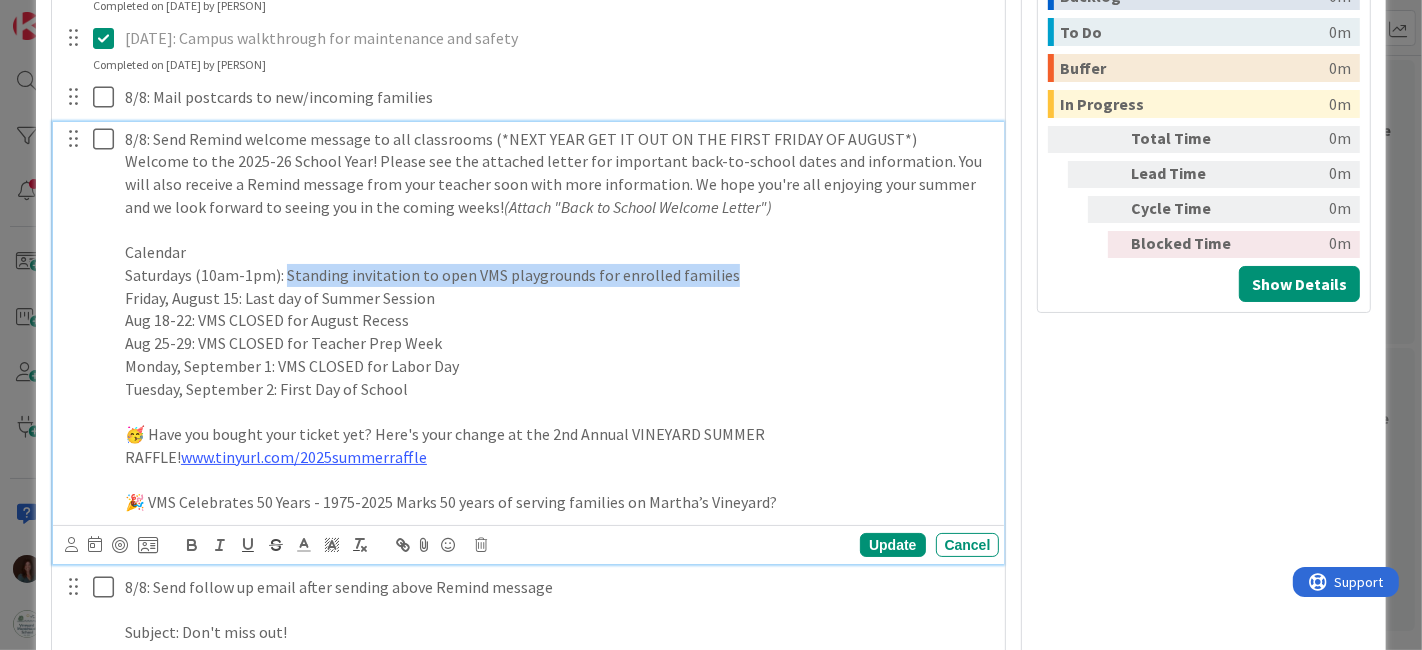 drag, startPoint x: 285, startPoint y: 270, endPoint x: 794, endPoint y: 270, distance: 509 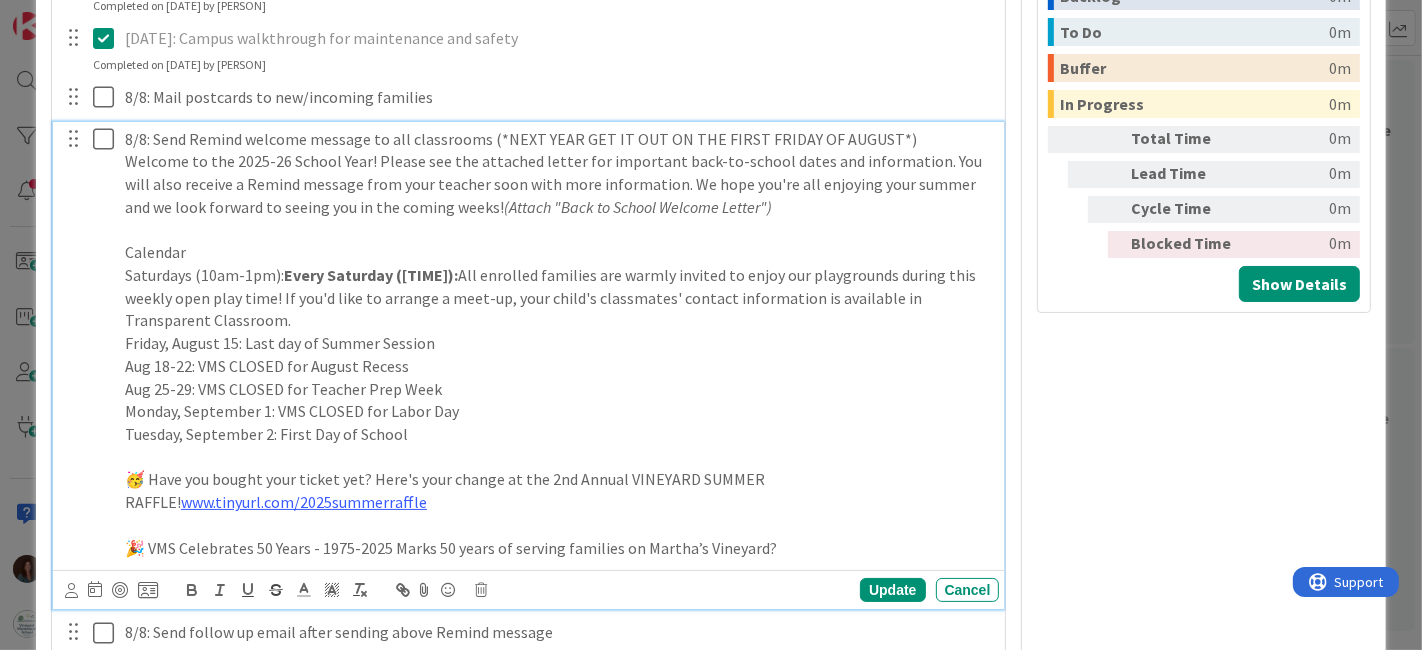 click on "Saturdays ([TIME]): Every Saturday ([TIME]): All enrolled families are warmly invited to enjoy our playgrounds during this weekly open play time! If you'd like to arrange a meet-up, your child's classmates' contact information is available in Transparent Classroom." at bounding box center [558, 298] 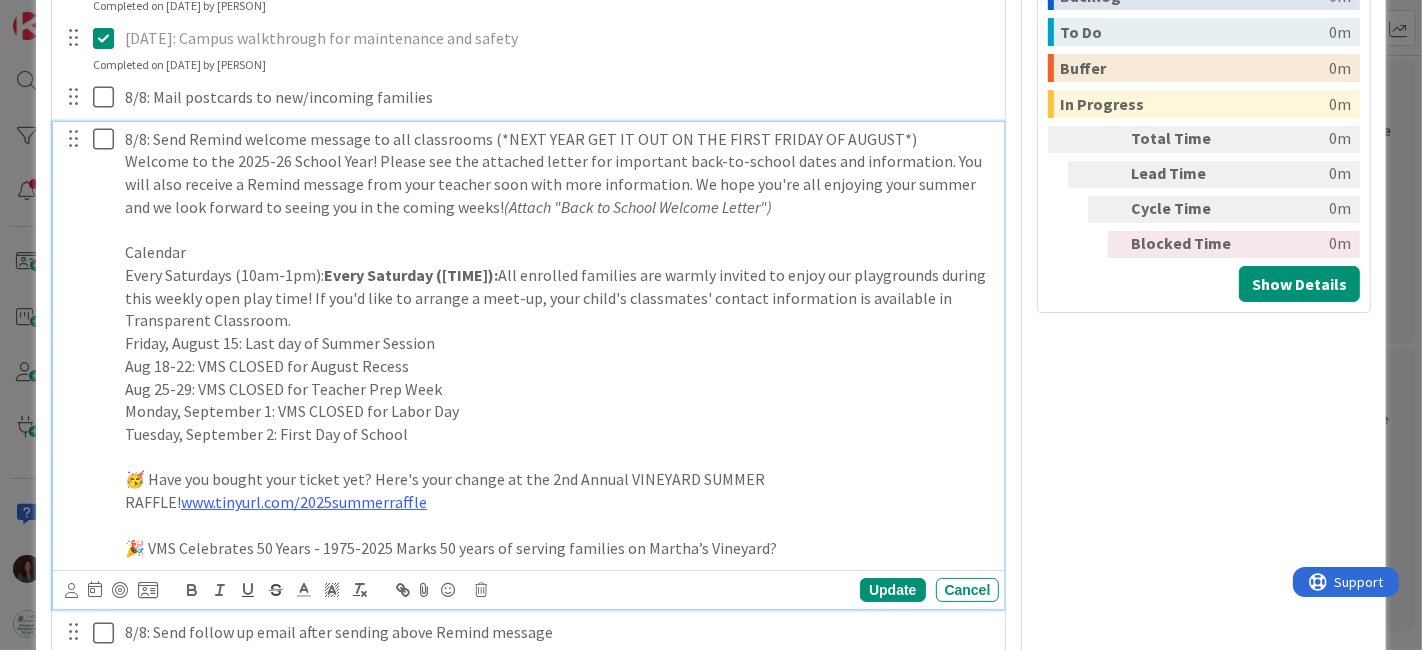 click on "Every Saturdays ([TIME]): Every Saturday ([TIME]): All enrolled families are warmly invited to enjoy our playgrounds during this weekly open play time! If you'd like to arrange a meet-up, your child's classmates' contact information is available in Transparent Classroom." at bounding box center [558, 298] 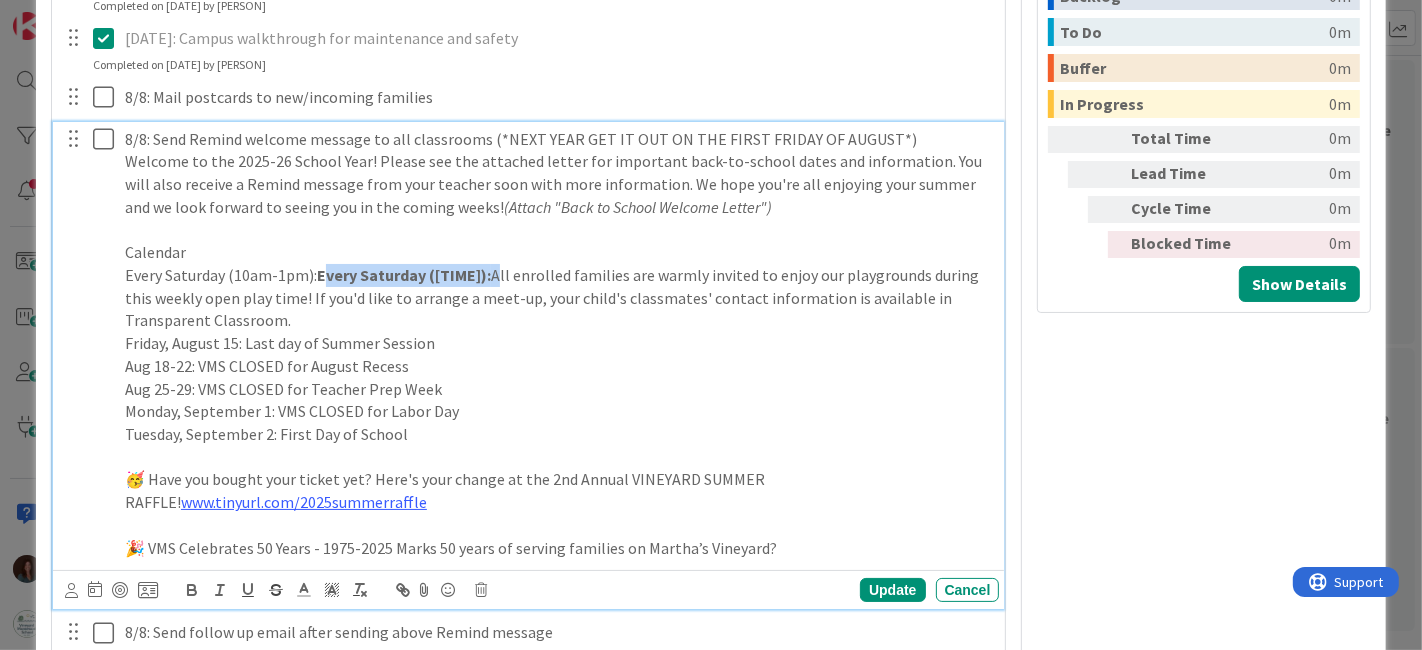 drag, startPoint x: 524, startPoint y: 269, endPoint x: 321, endPoint y: 280, distance: 203.2978 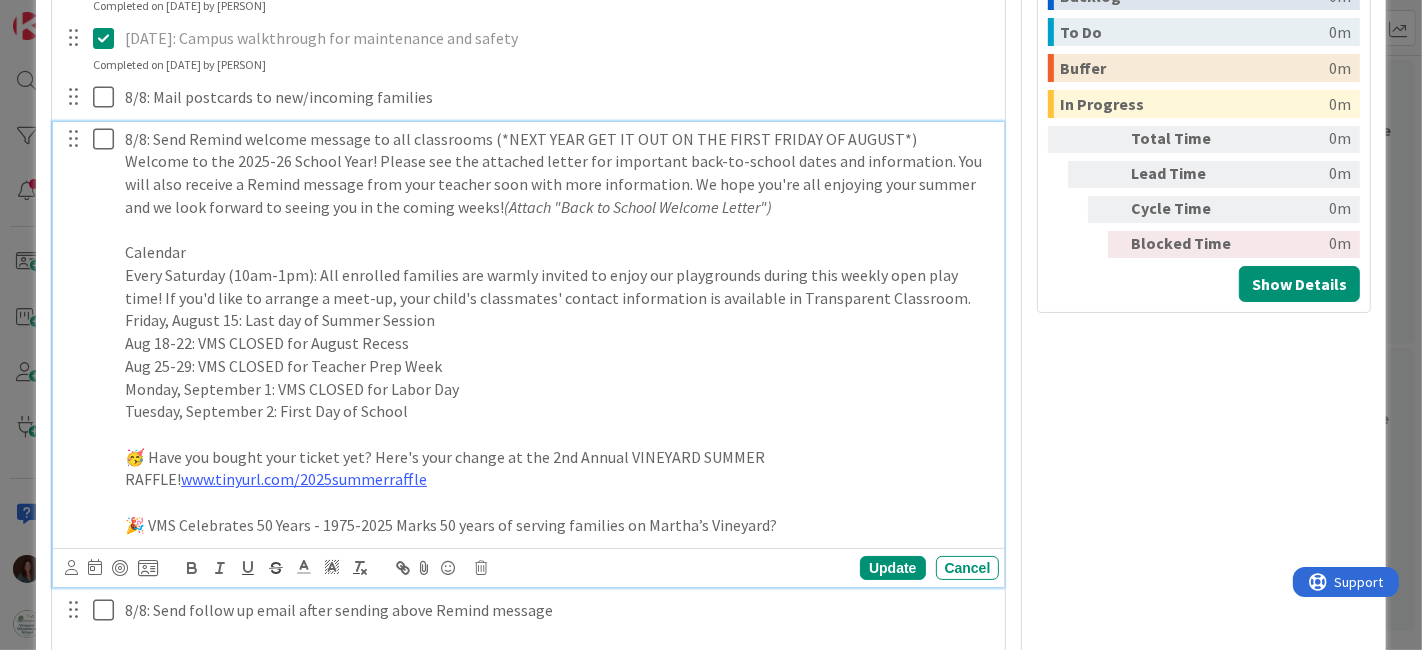 click on "Friday, August 15: Last day of Summer Session" at bounding box center [558, 320] 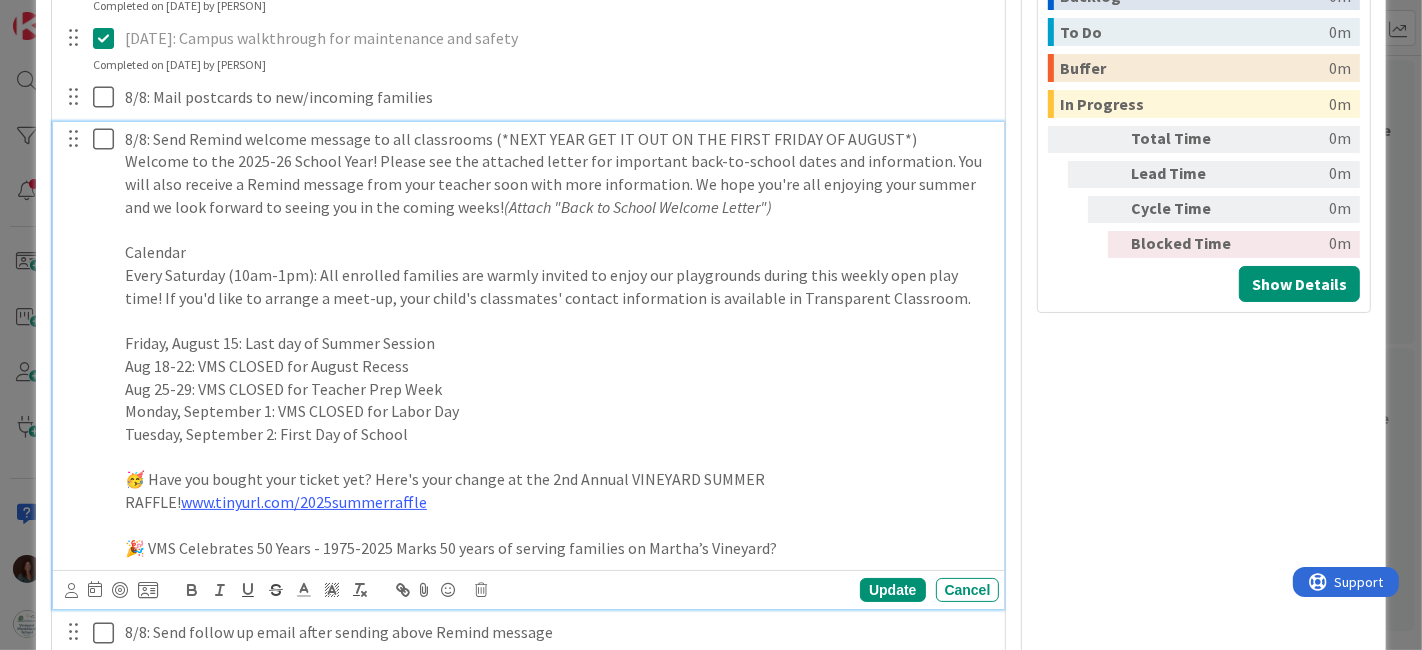 click on "🥳 Have you bought your ticket yet? Here's your change at the 2nd Annual VINEYARD SUMMER RAFFLE!  www.tinyurl.com/2025summerraffle" at bounding box center [558, 490] 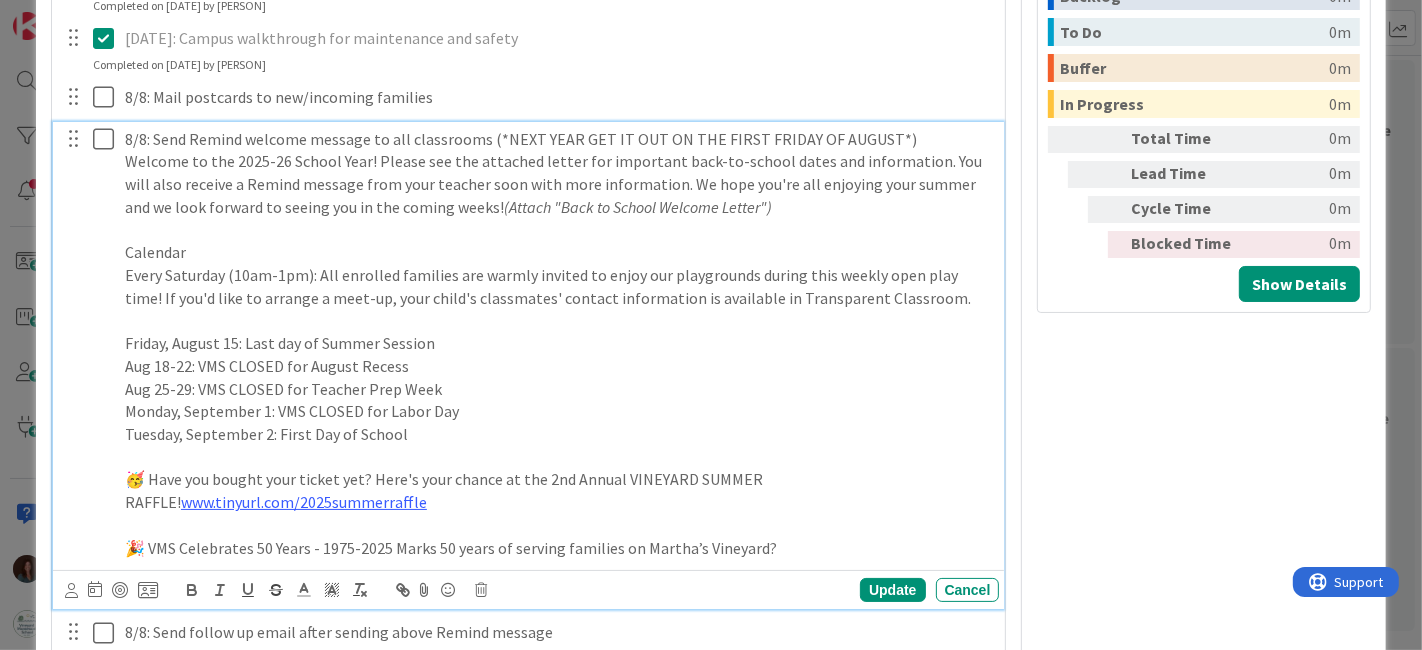 click on "🥳 Have you bought your ticket yet? Here's your chance at the 2nd Annual VINEYARD SUMMER RAFFLE!  www.tinyurl.com/2025summerraffle" at bounding box center (558, 490) 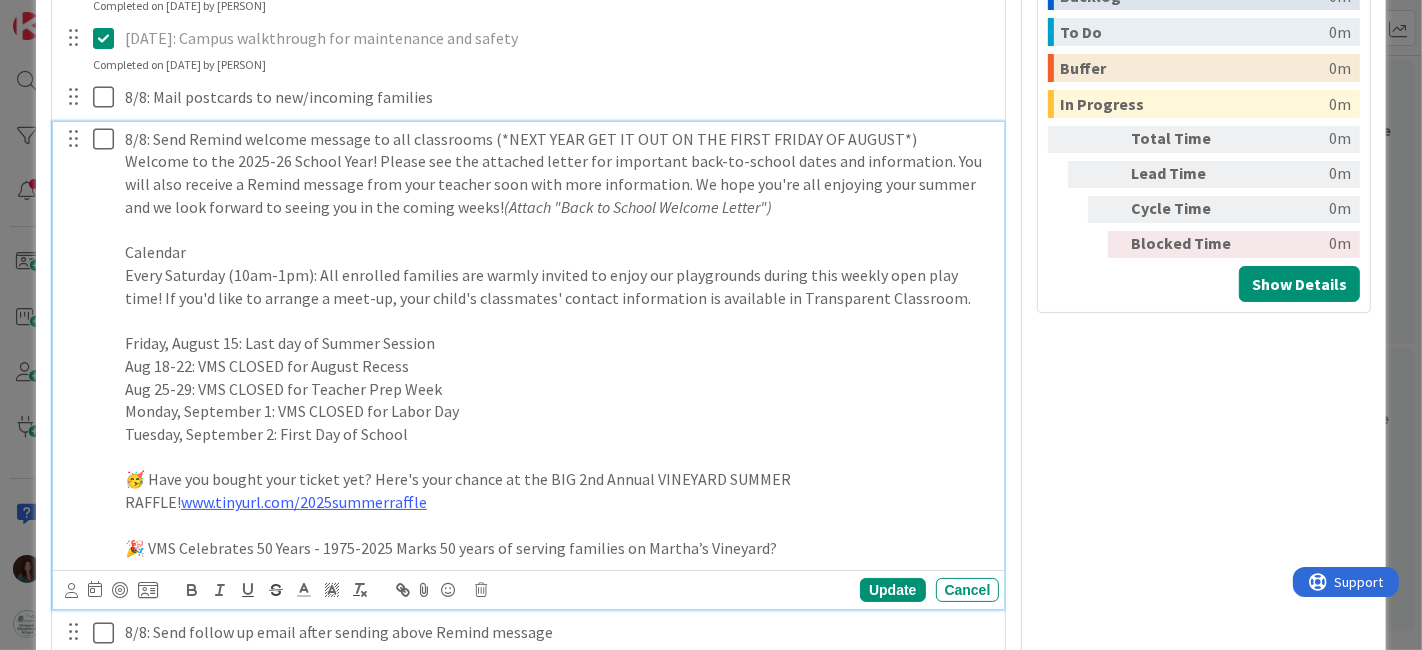 click on "🥳 Have you bought your ticket yet? Here's your chance at the BIG 2nd Annual VINEYARD SUMMER RAFFLE!  www.tinyurl.com/2025summerraffle" at bounding box center (558, 490) 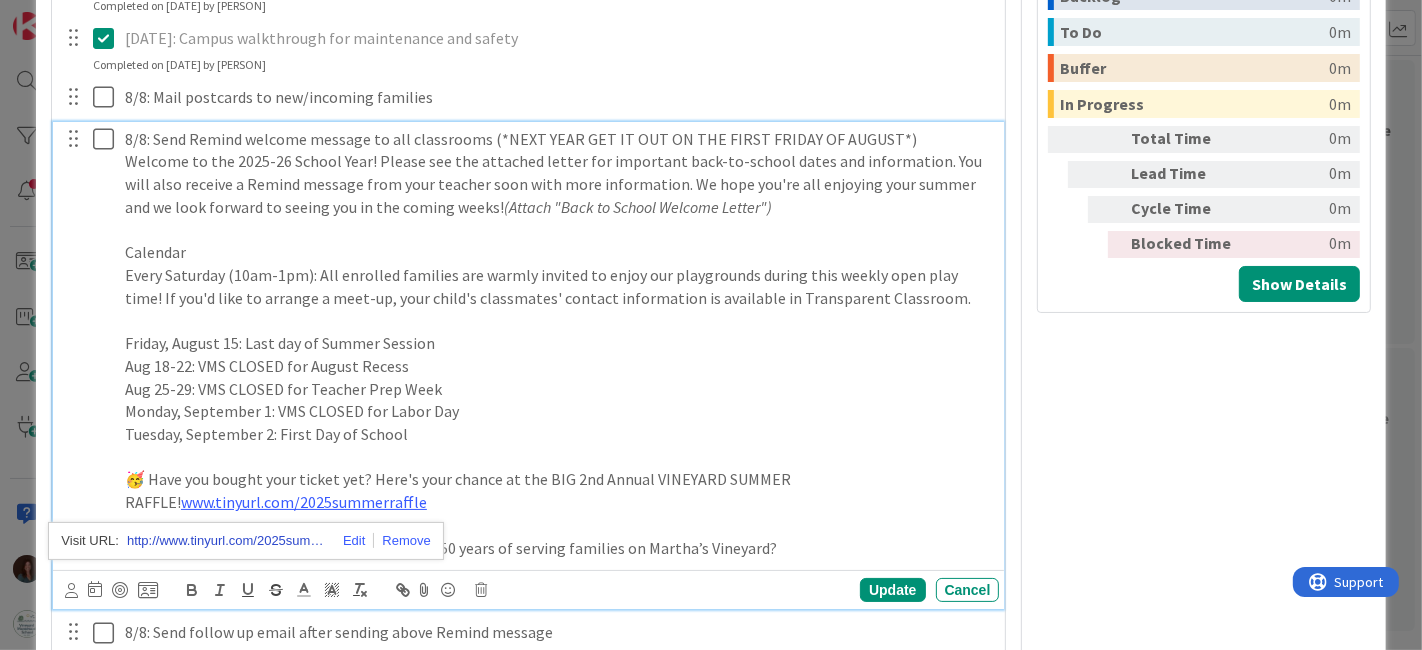 scroll, scrollTop: 1343, scrollLeft: 0, axis: vertical 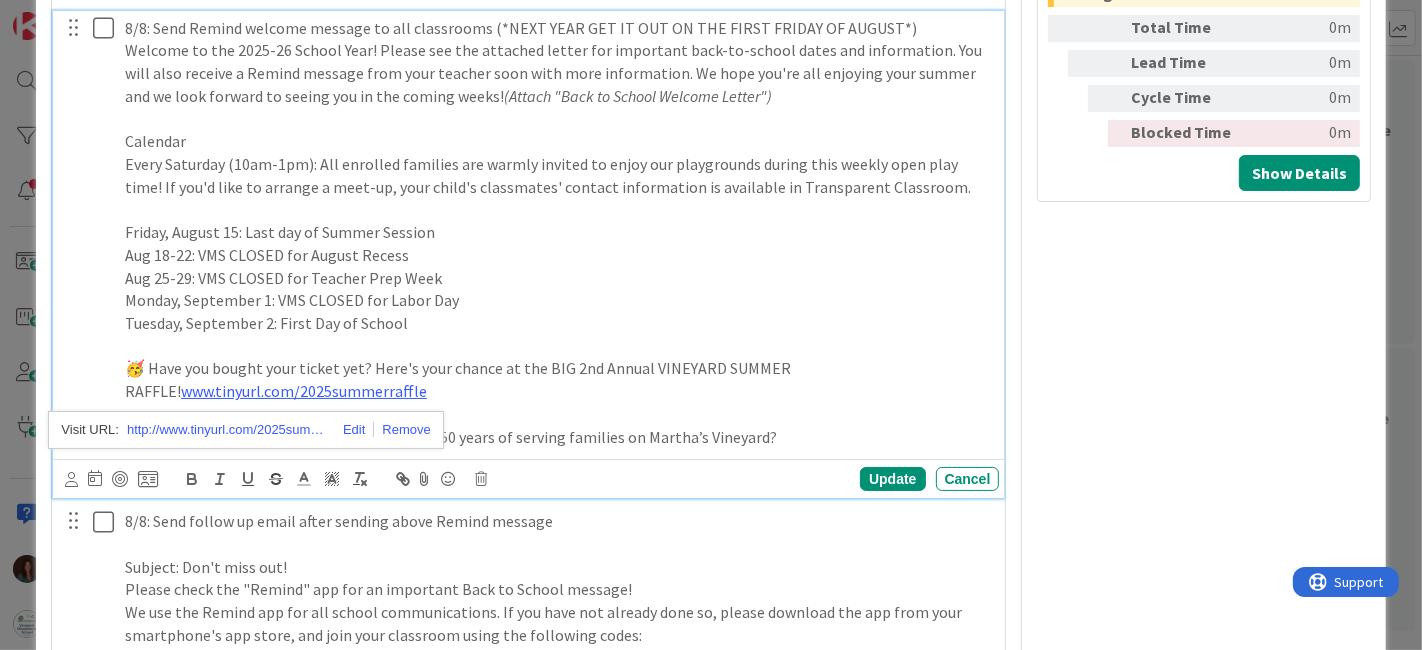click on "🥳 Have you bought your ticket yet? Here's your chance at the BIG 2nd Annual VINEYARD SUMMER RAFFLE!  www.tinyurl.com/2025summerraffle" at bounding box center (558, 379) 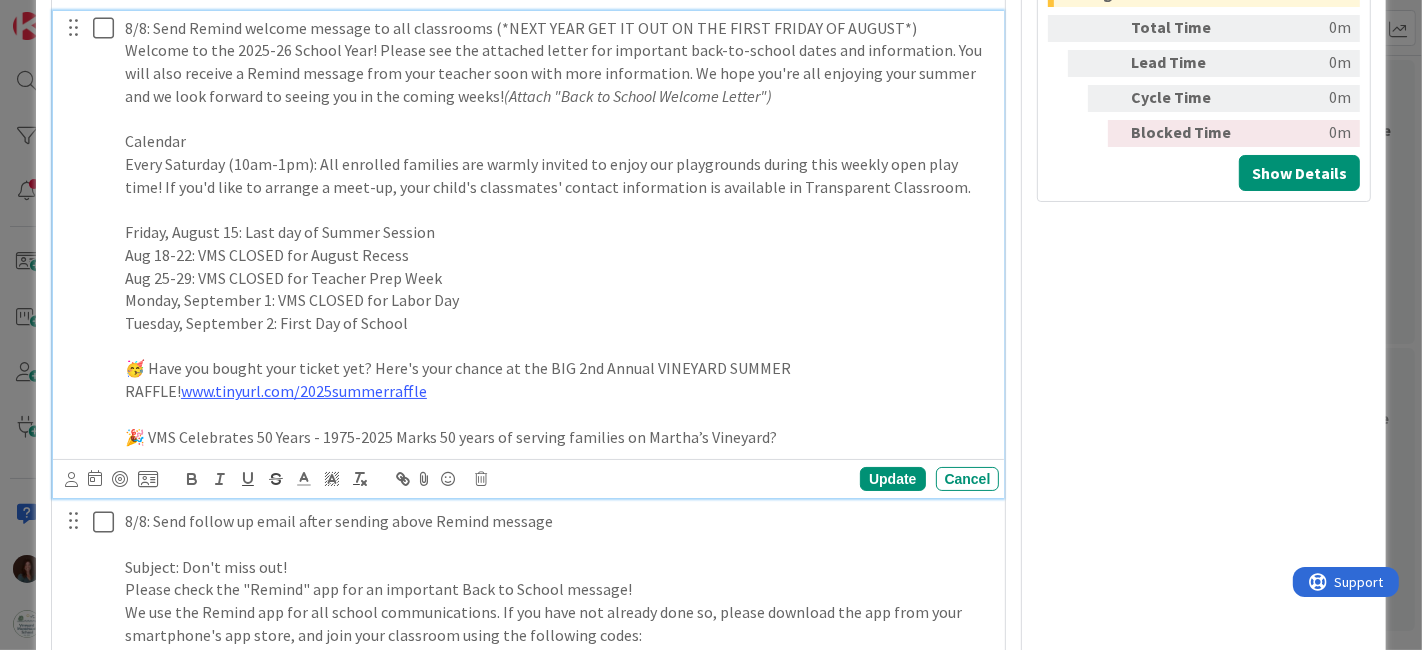 click on "🎉 VMS Celebrates 50 Years - 1975-2025 Marks 50 years of serving families on Martha’s Vineyard?" at bounding box center (558, 437) 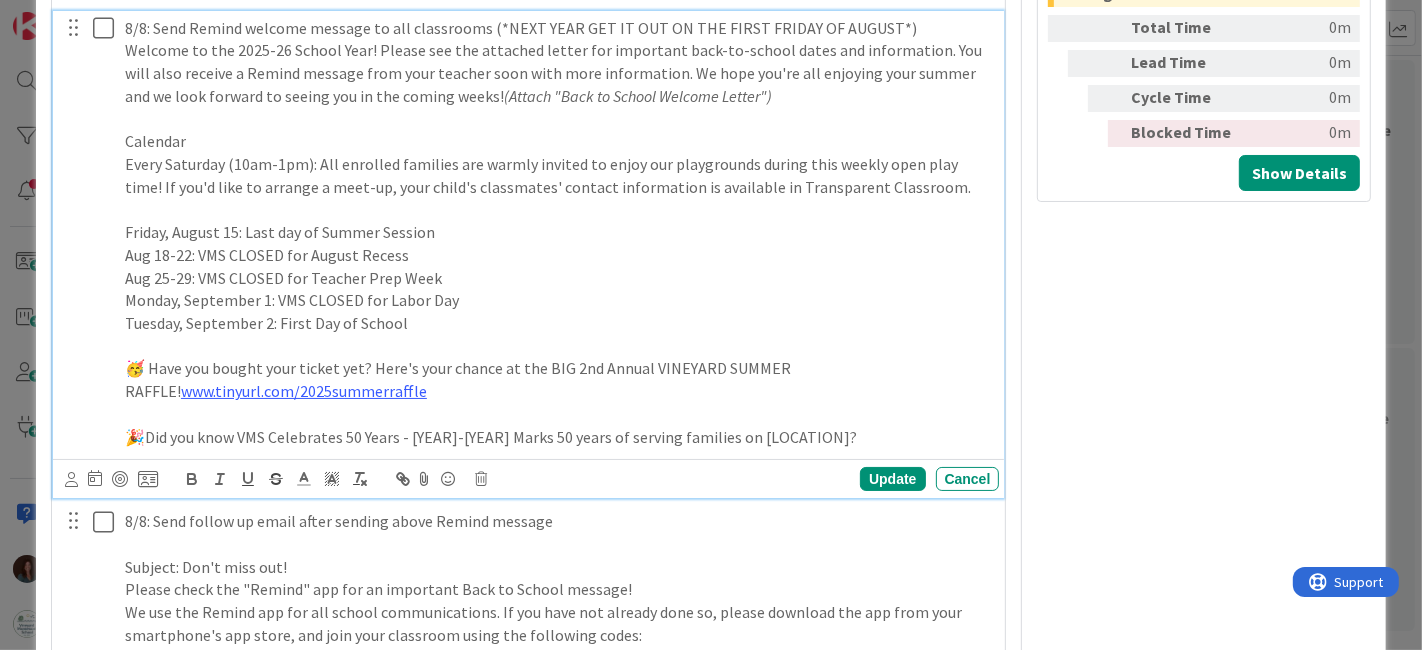 click on "🎉Did you know VMS Celebrates 50 Years - [YEAR]-[YEAR] Marks 50 years of serving families on [LOCATION]?" at bounding box center [558, 437] 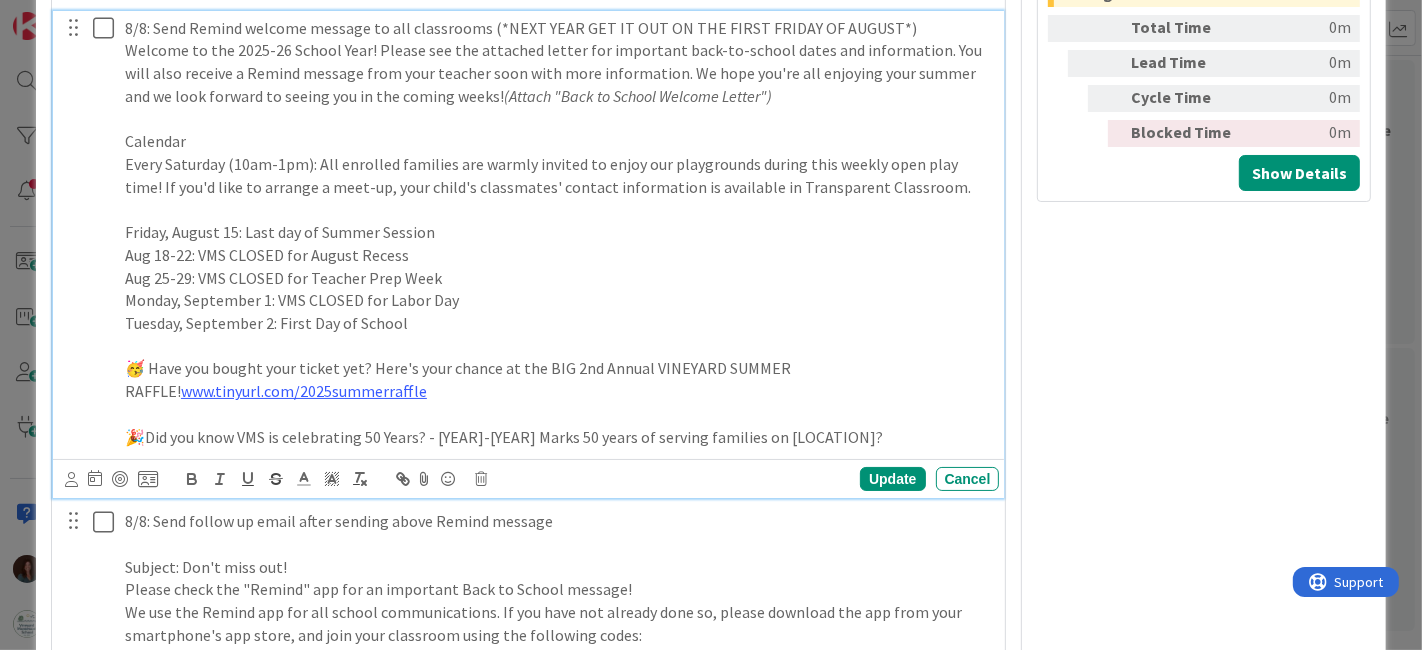 click on "🎉Did you know VMS is celebrating 50 Years? - [YEAR]-[YEAR] Marks 50 years of serving families on [LOCATION]?" at bounding box center (558, 437) 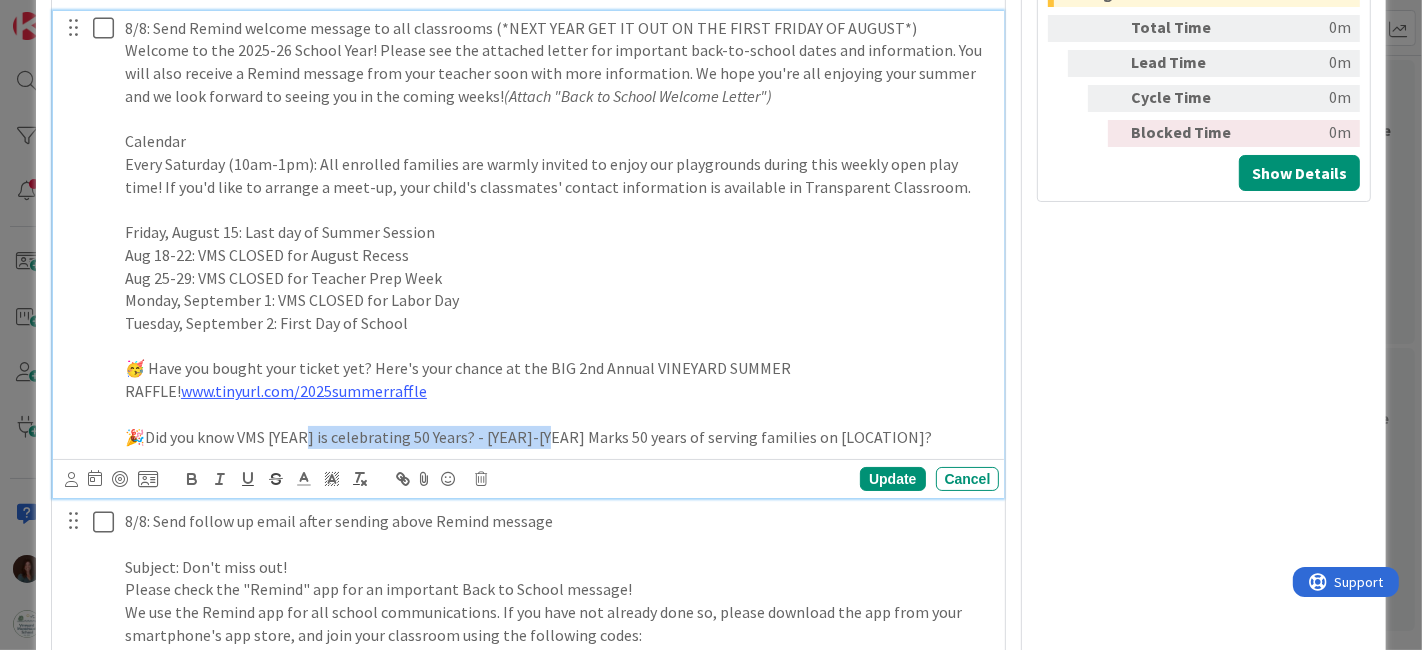 drag, startPoint x: 551, startPoint y: 426, endPoint x: 305, endPoint y: 428, distance: 246.00813 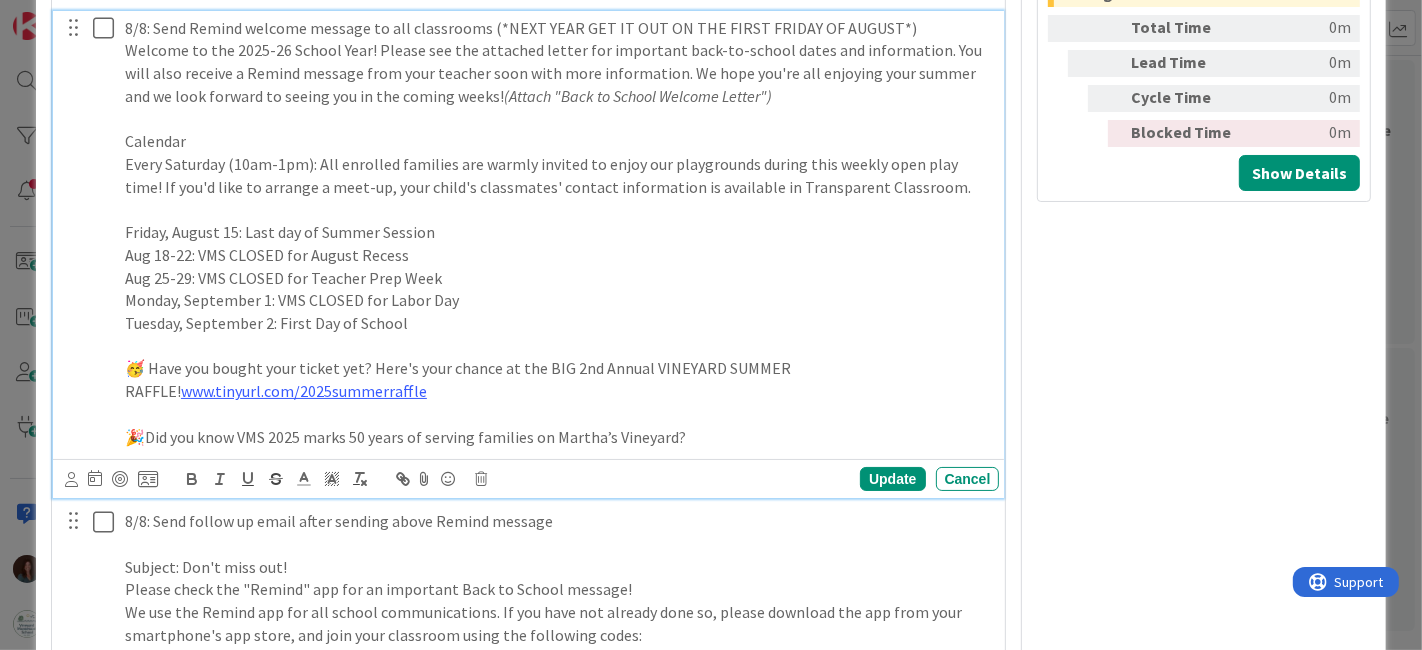 click on "🎉Did you know VMS 2025 marks 50 years of serving families on Martha’s Vineyard?" at bounding box center (558, 437) 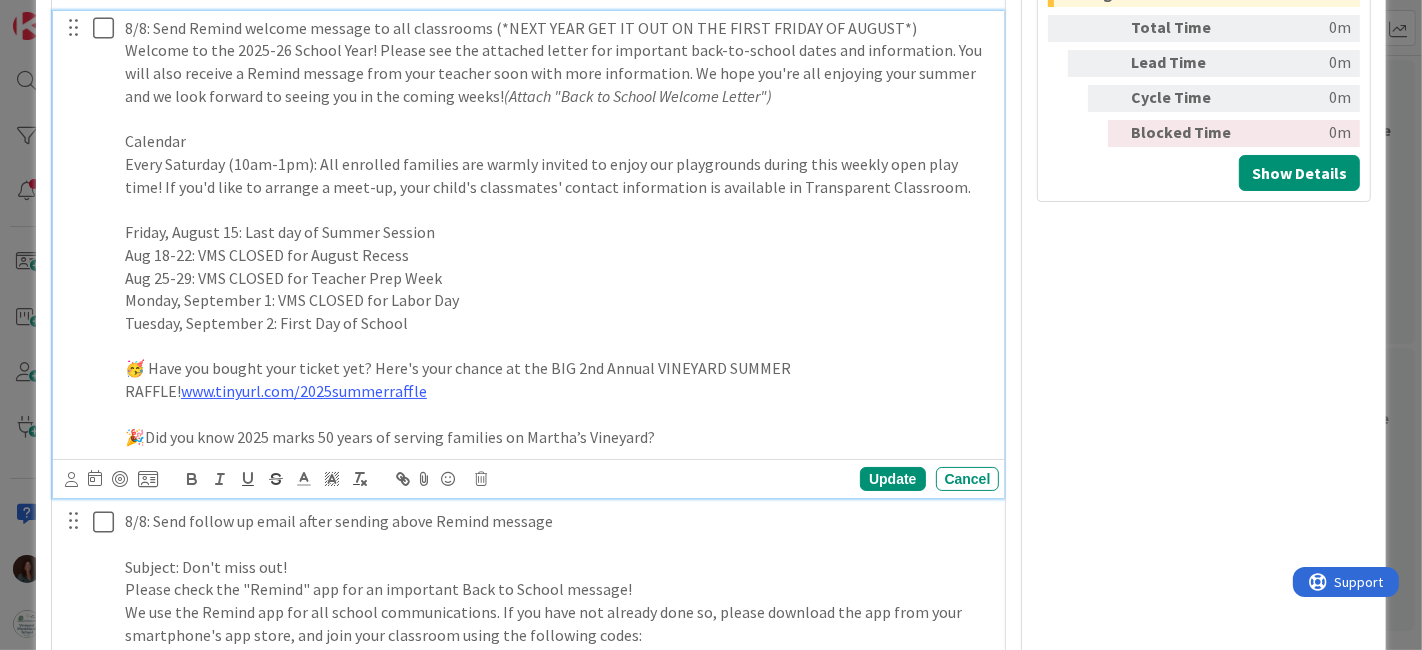 click on "🎉Did you know 2025 marks 50 years of serving families on Martha’s Vineyard?" at bounding box center (558, 437) 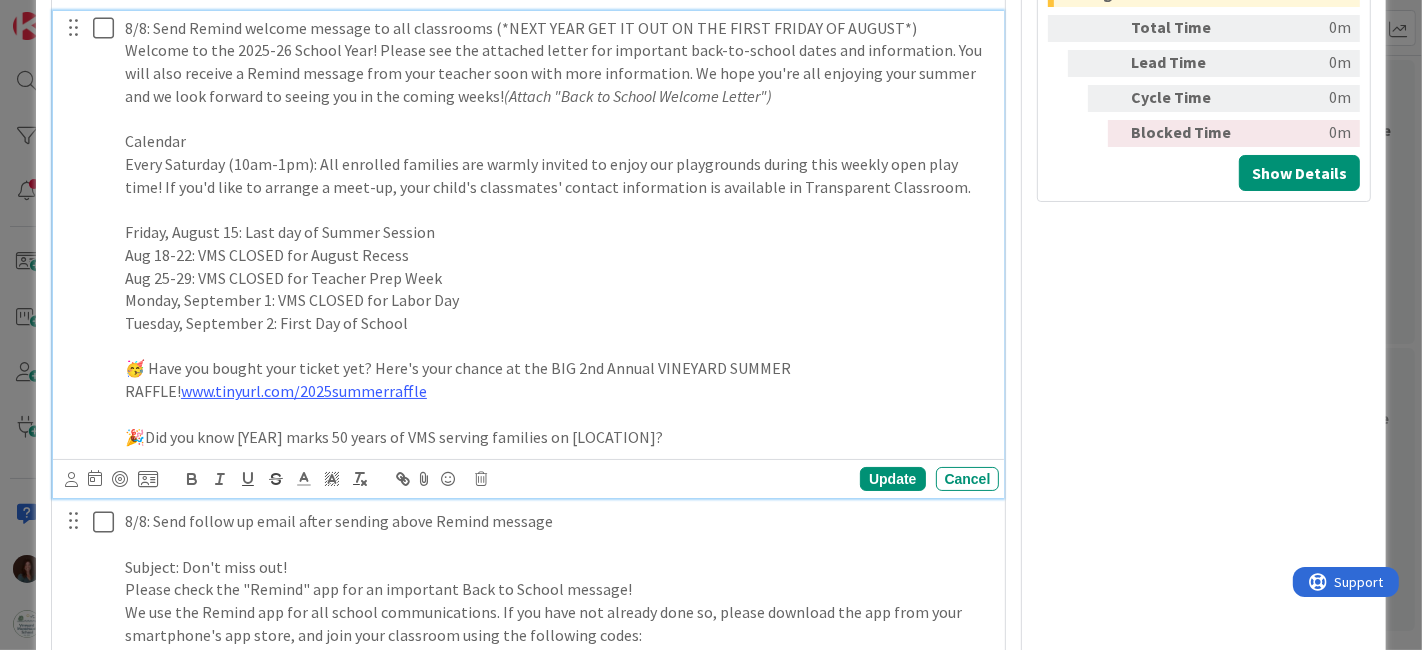 click on "🎉Did you know [YEAR] marks 50 years of VMS serving families on [LOCATION]?" at bounding box center [558, 437] 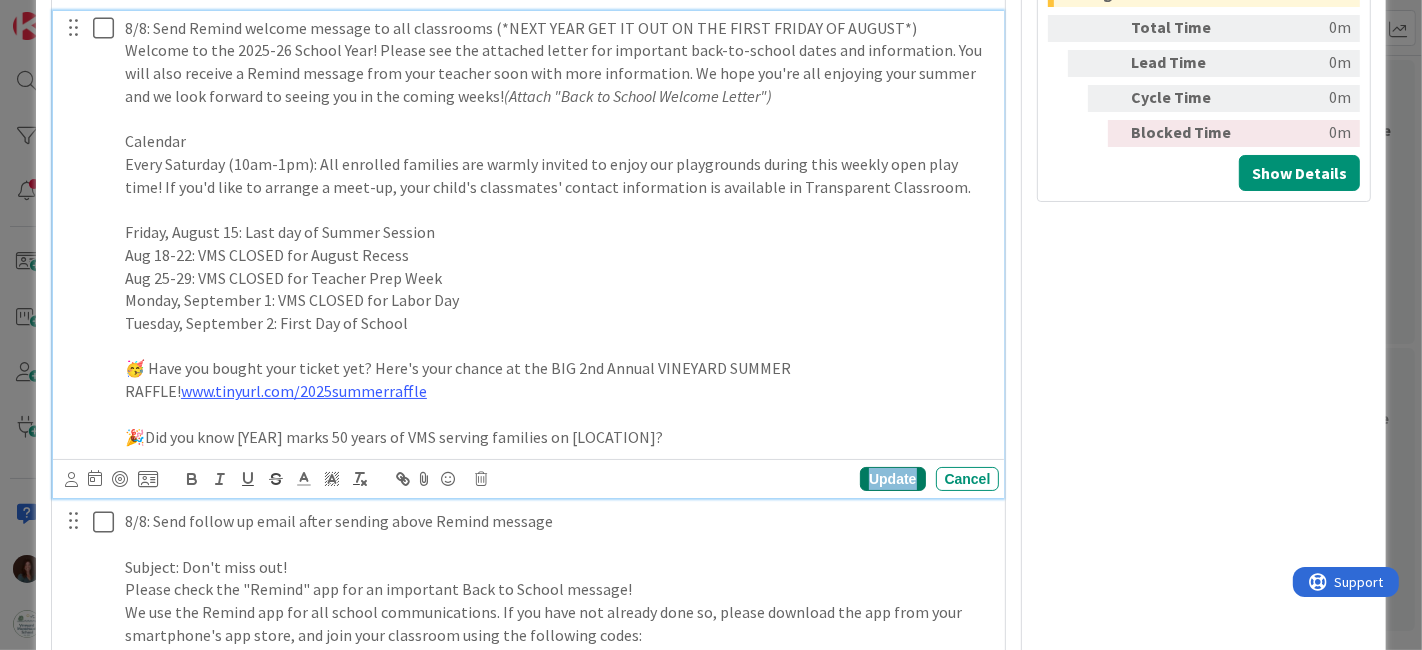 click on "Update" at bounding box center (892, 479) 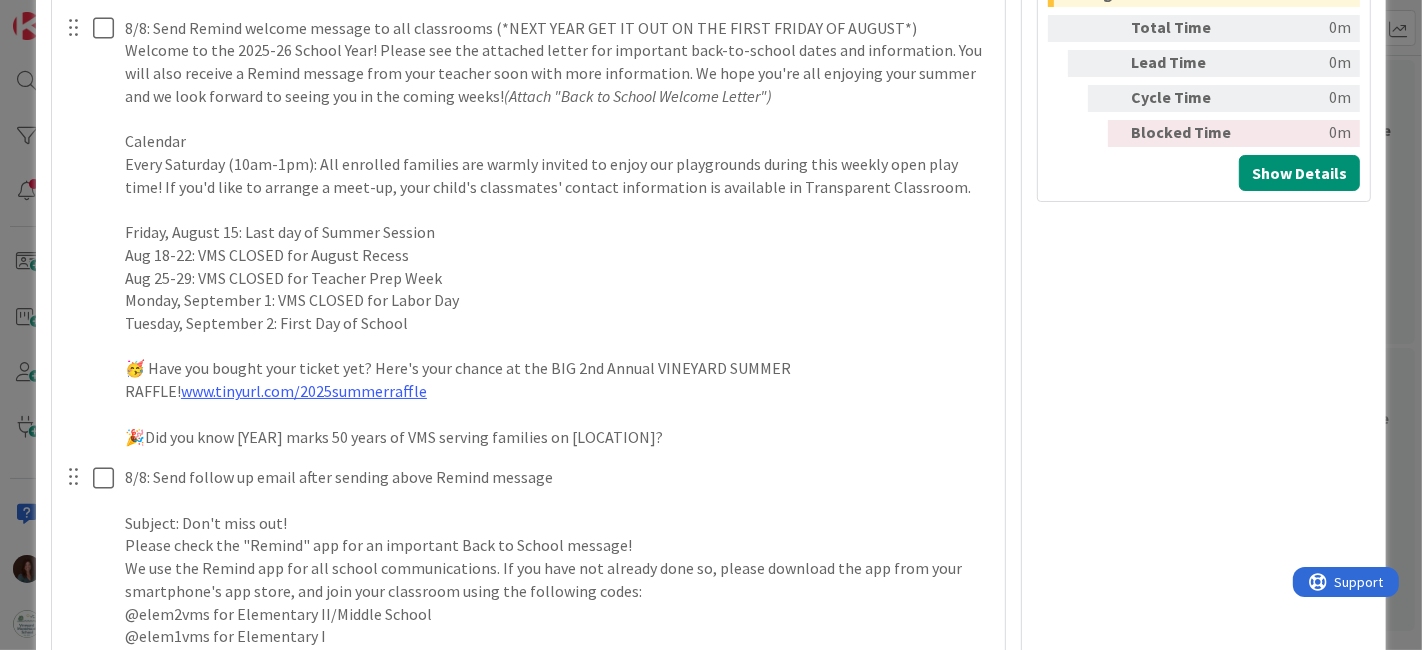 type on "x" 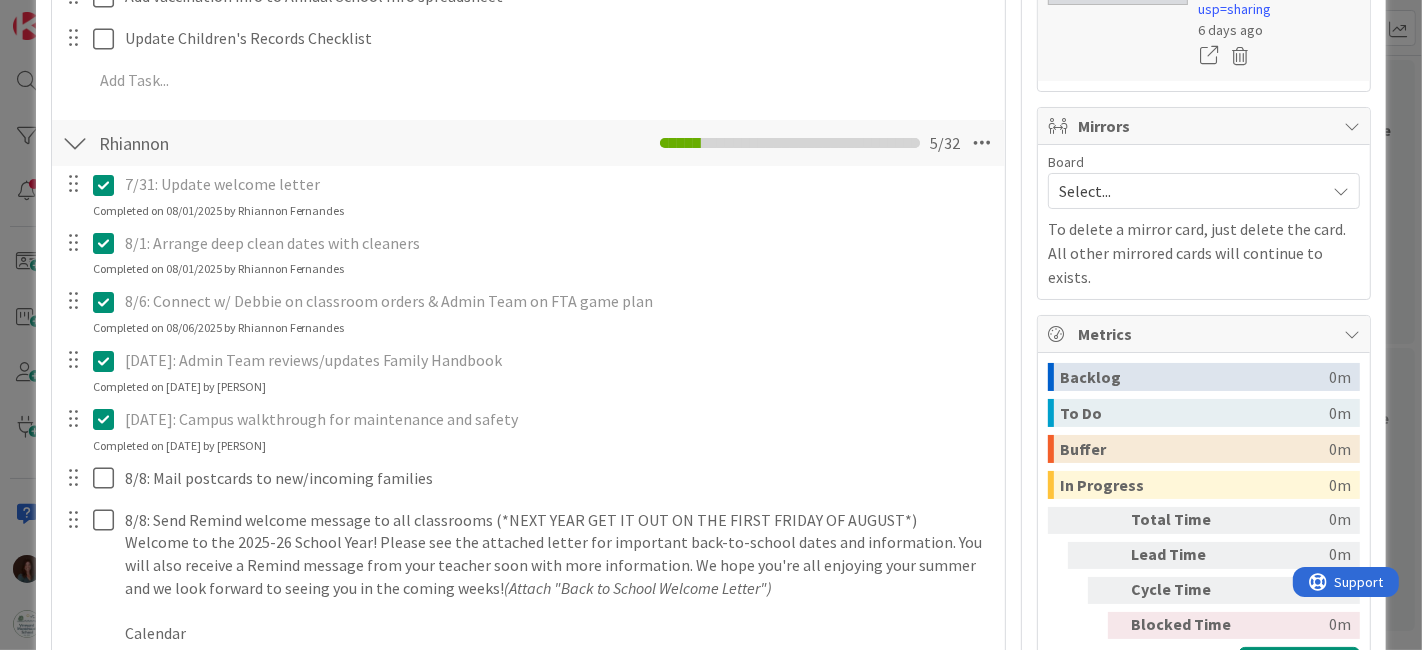 scroll, scrollTop: 565, scrollLeft: 0, axis: vertical 